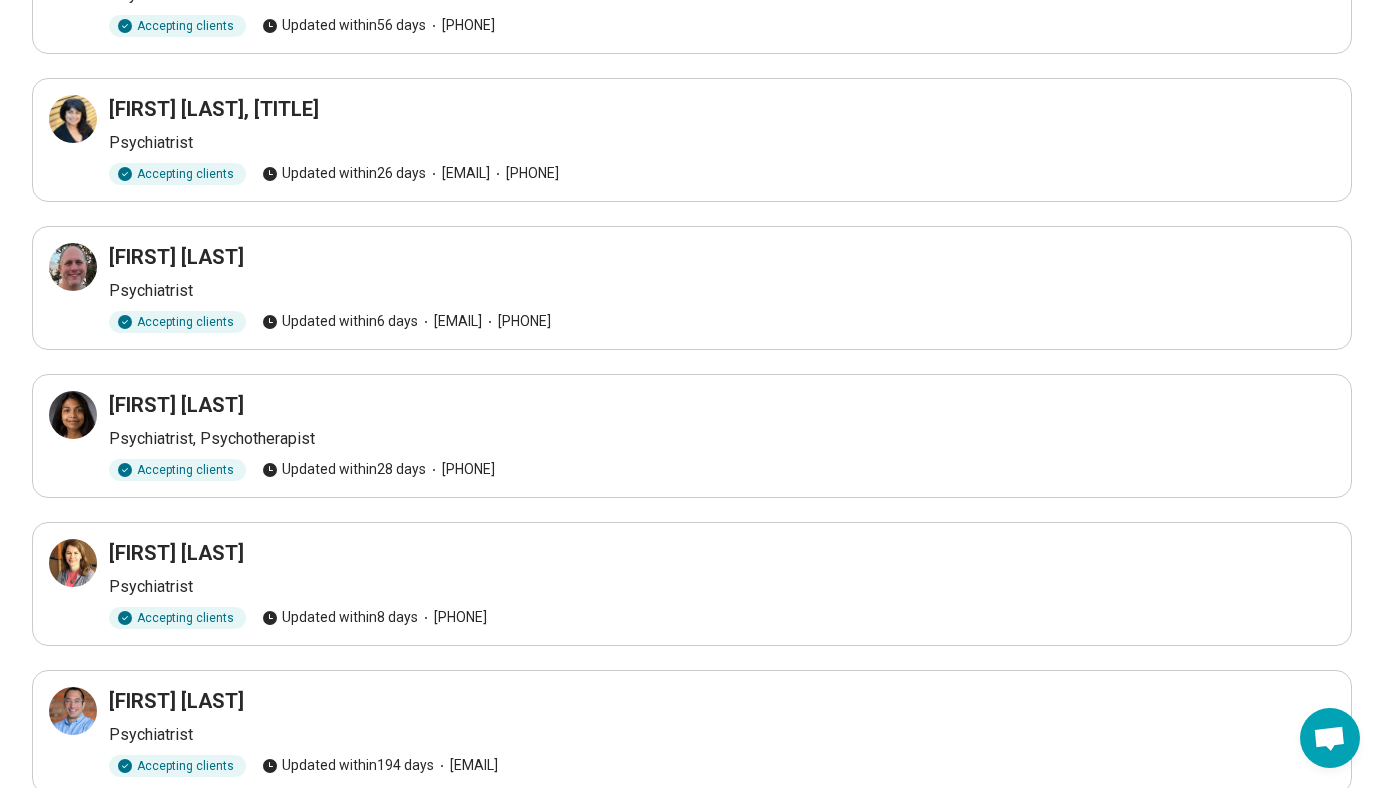 scroll, scrollTop: 909, scrollLeft: 0, axis: vertical 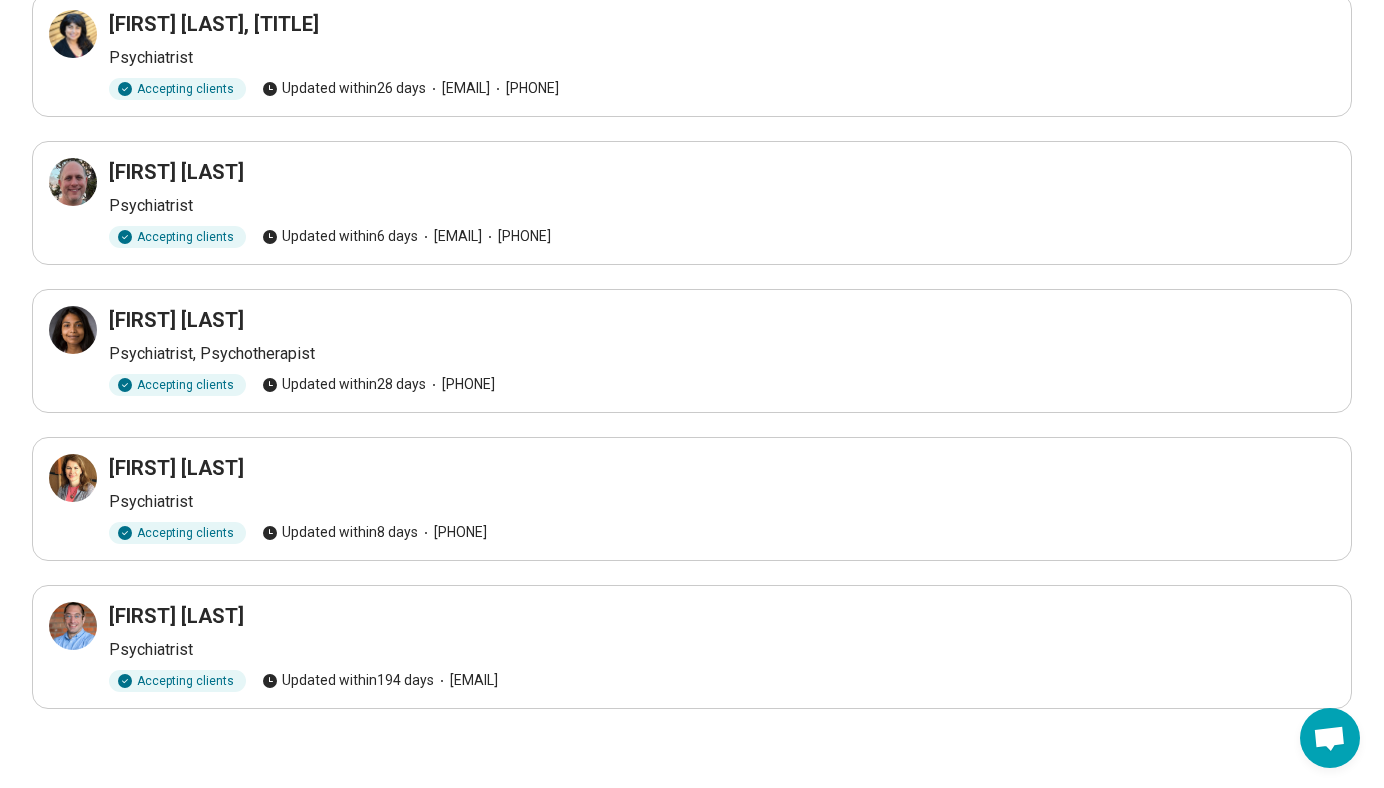 click on "Daniel Greene" at bounding box center (176, 172) 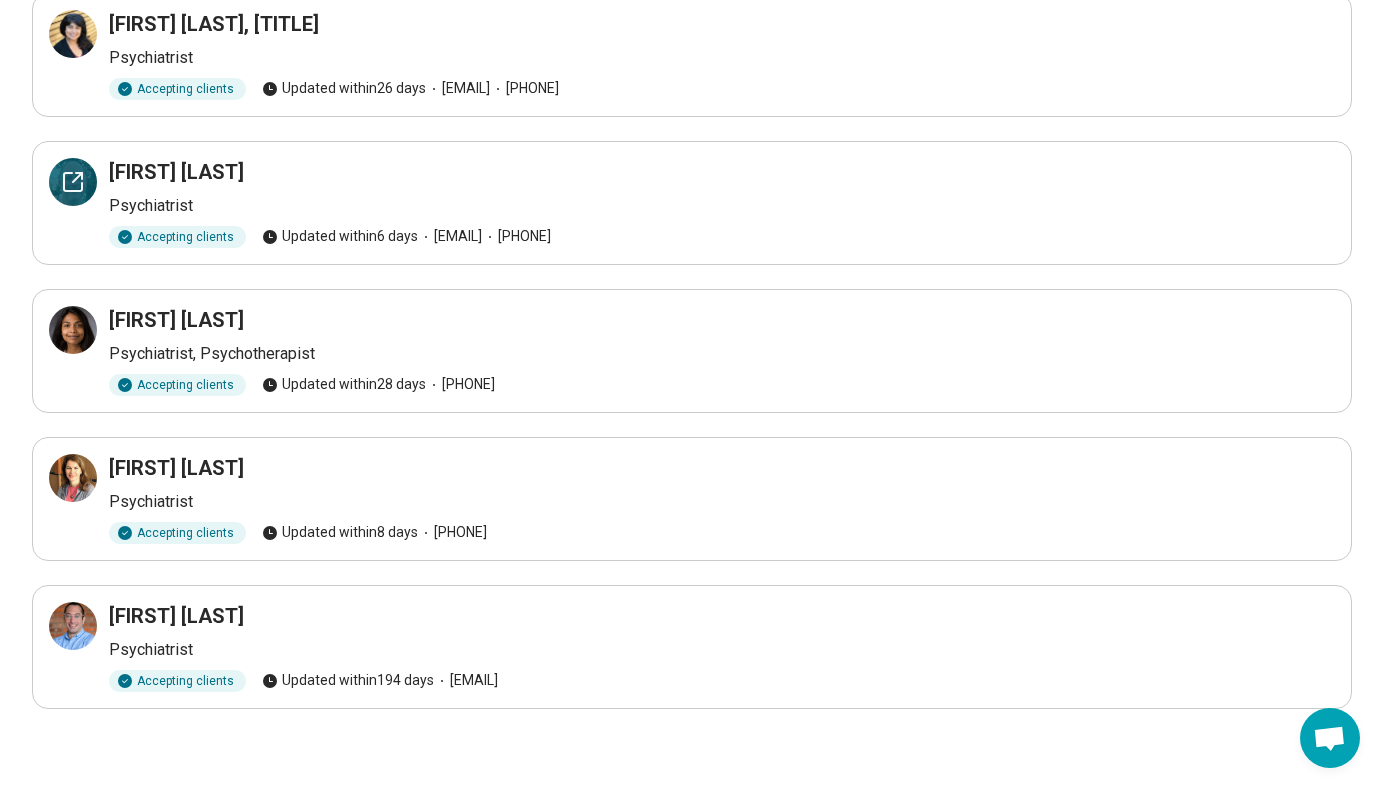 click at bounding box center [73, 182] 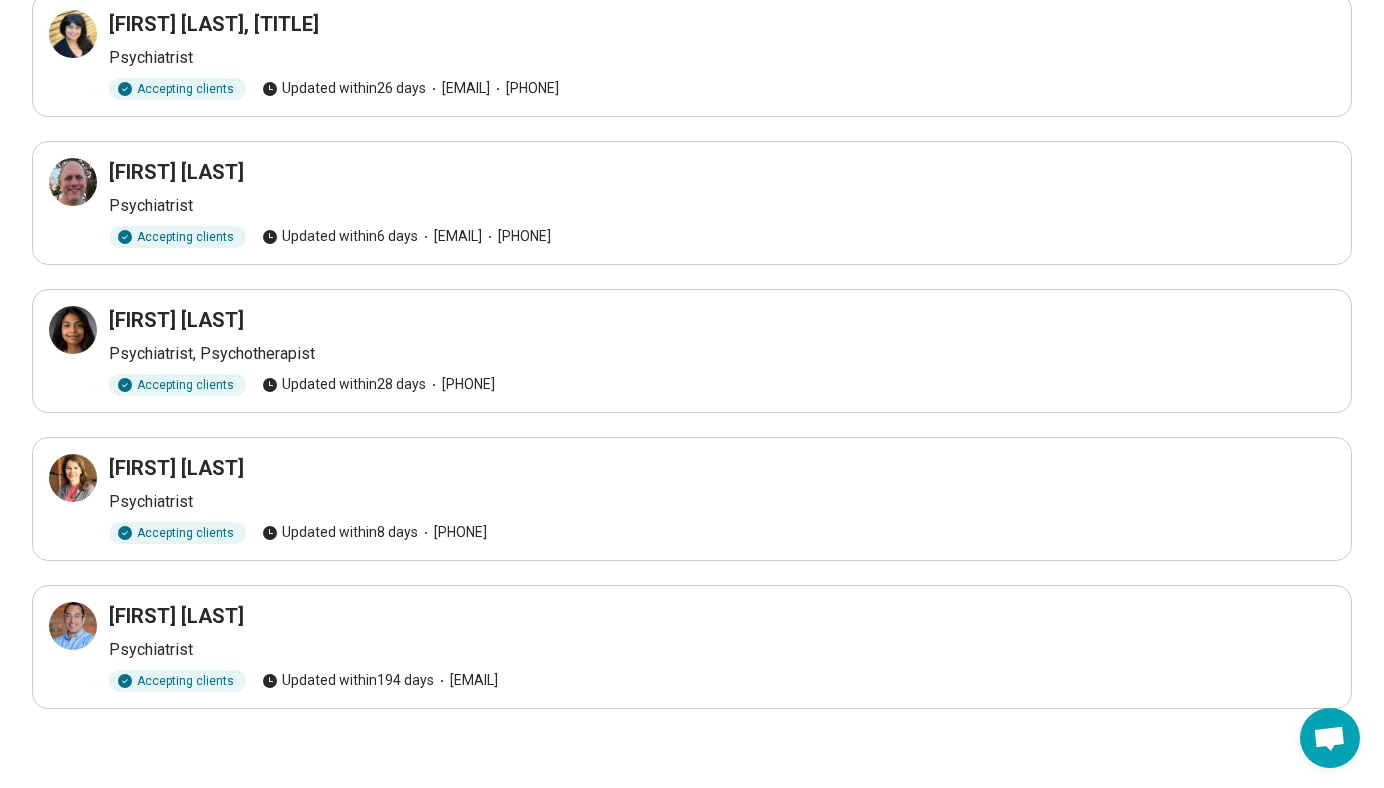 click on "Daniel Pogash" at bounding box center (176, 616) 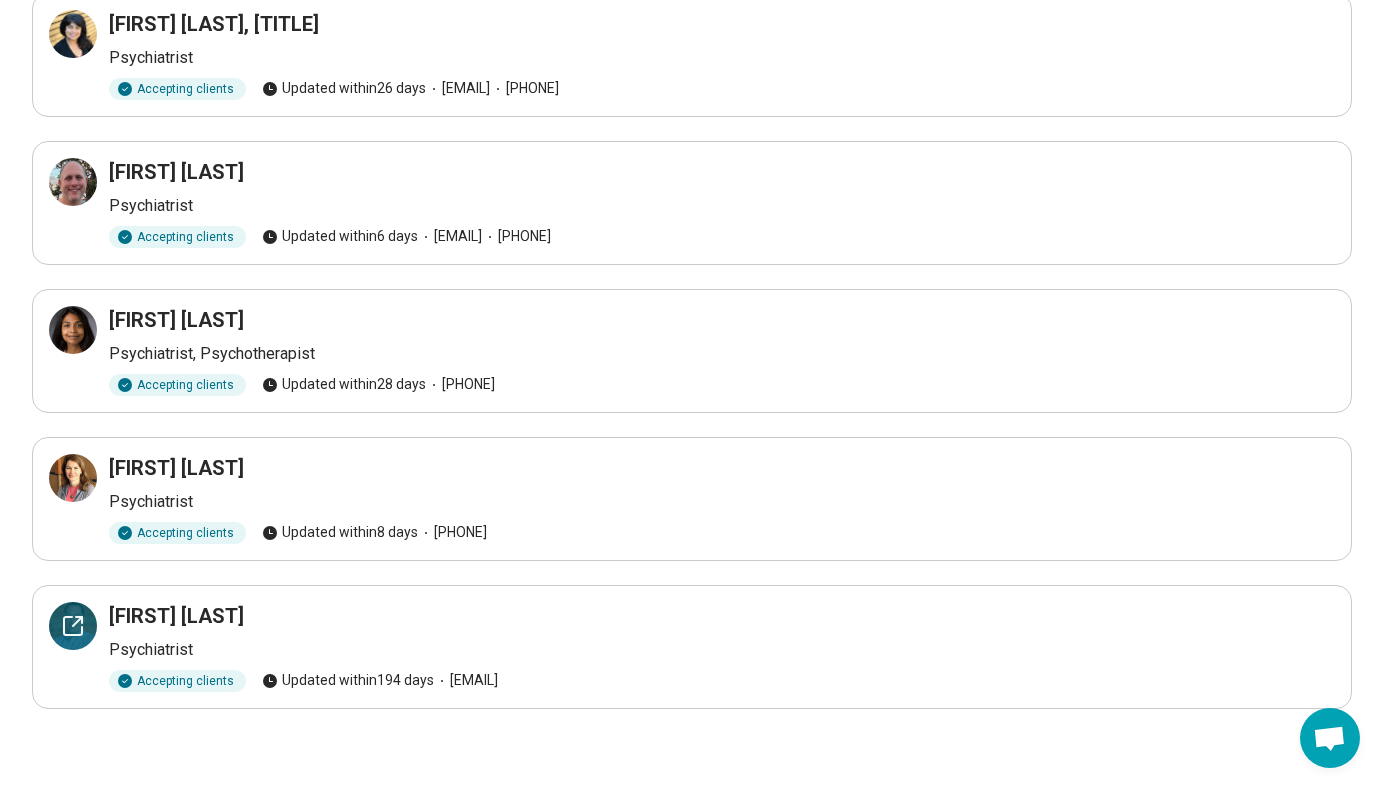 click 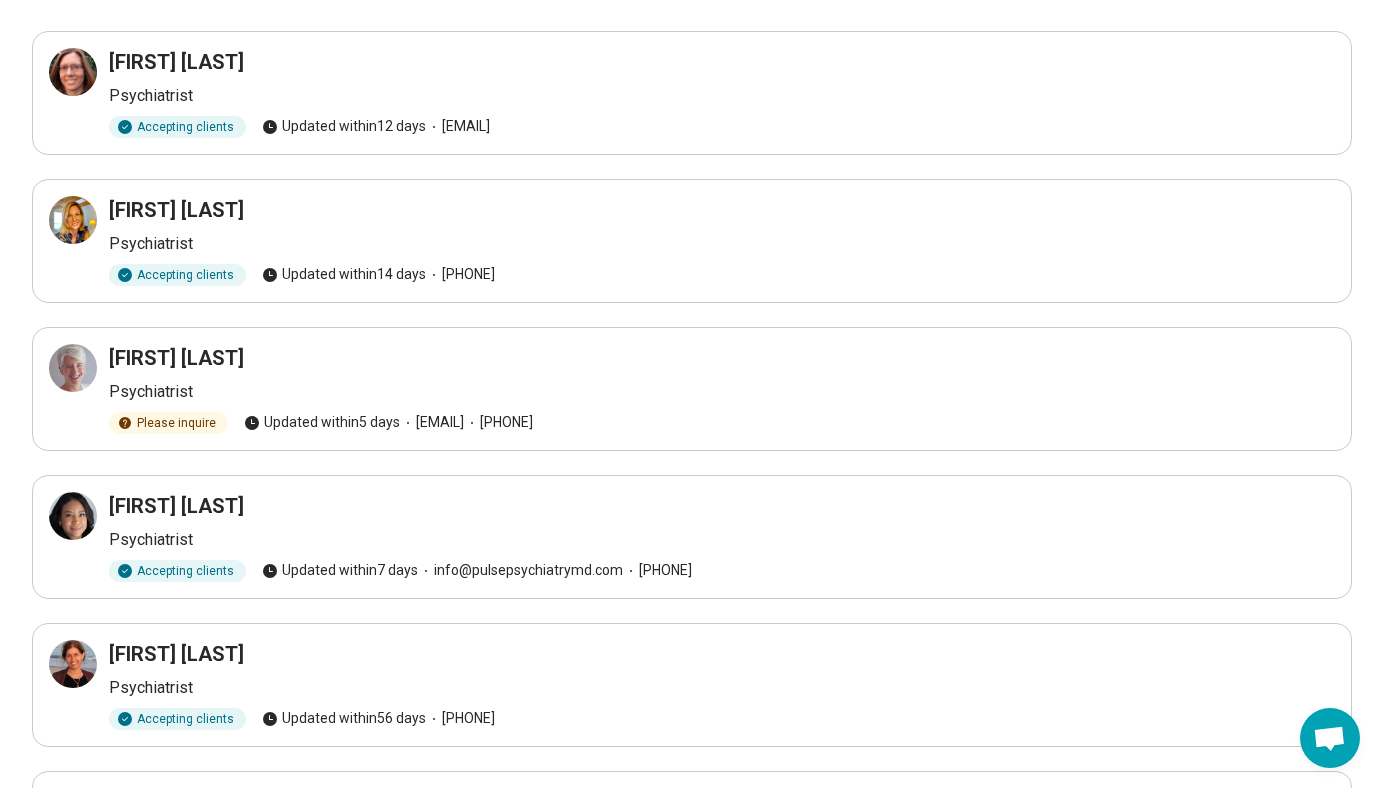 scroll, scrollTop: 0, scrollLeft: 0, axis: both 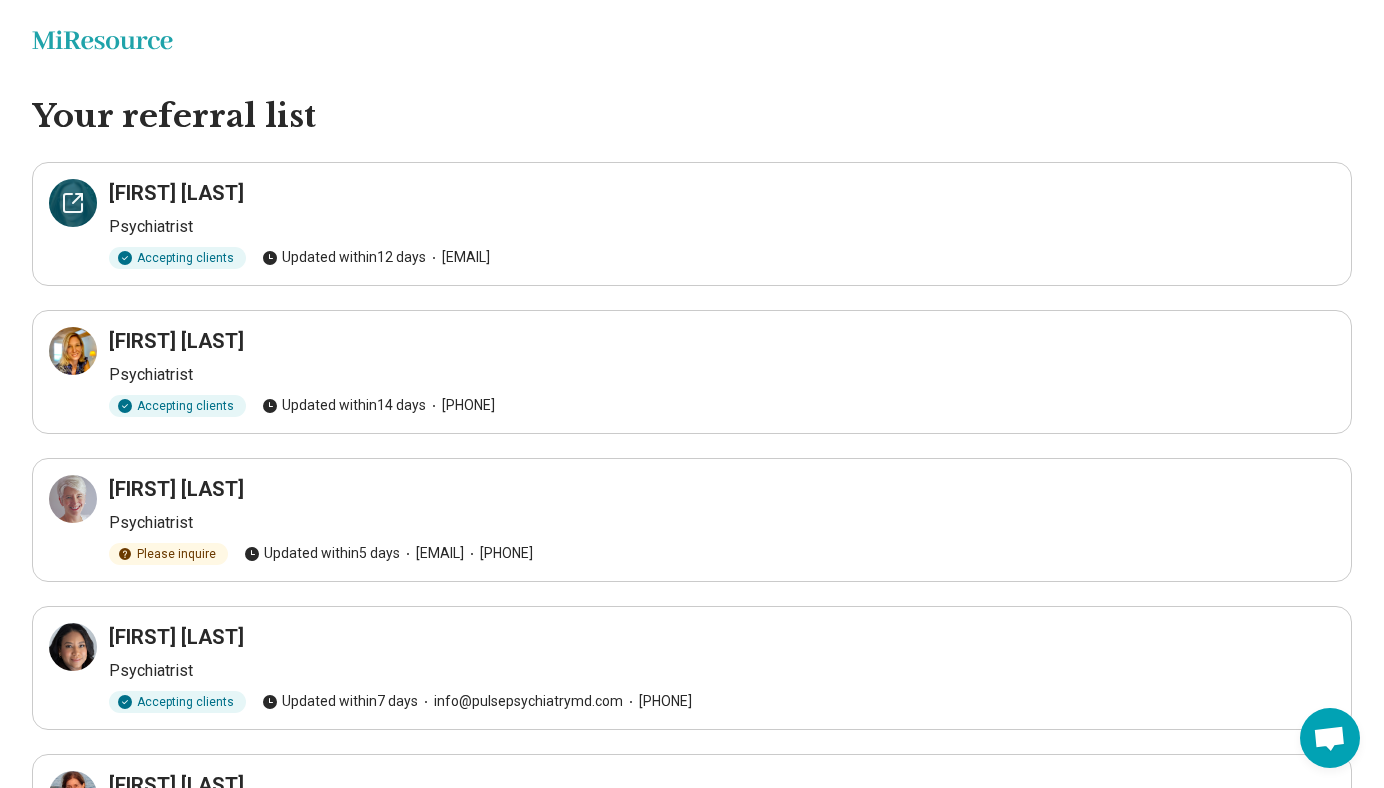 click 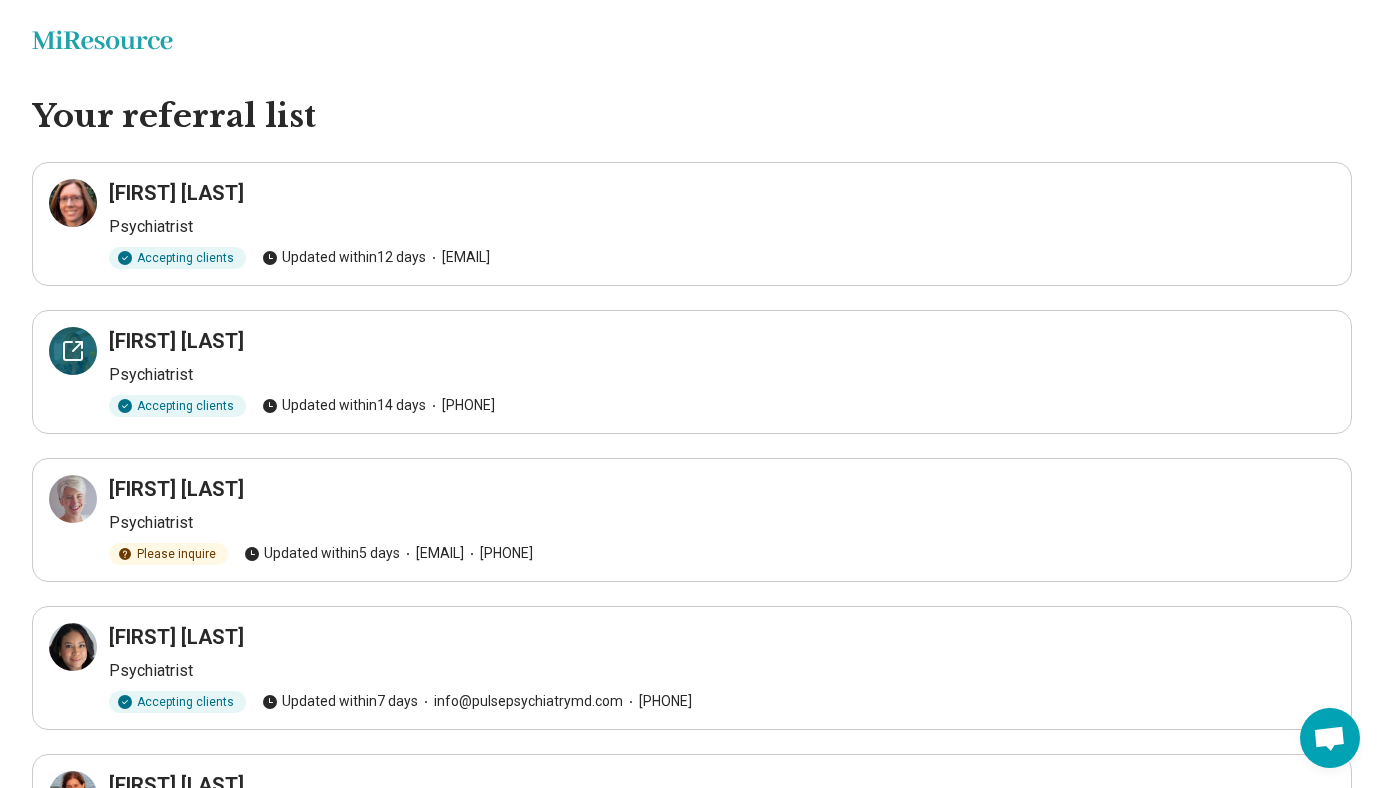 click at bounding box center [73, 351] 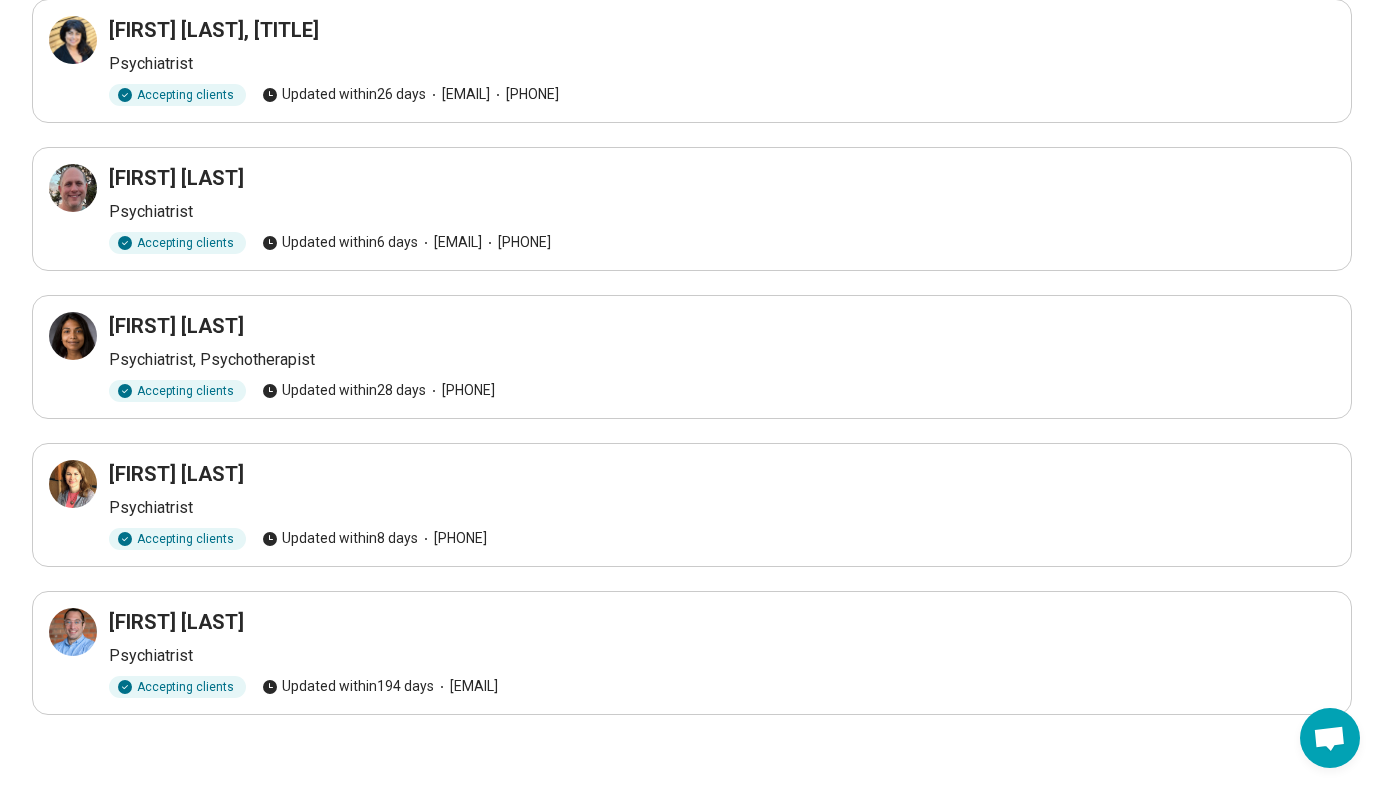 scroll, scrollTop: 909, scrollLeft: 0, axis: vertical 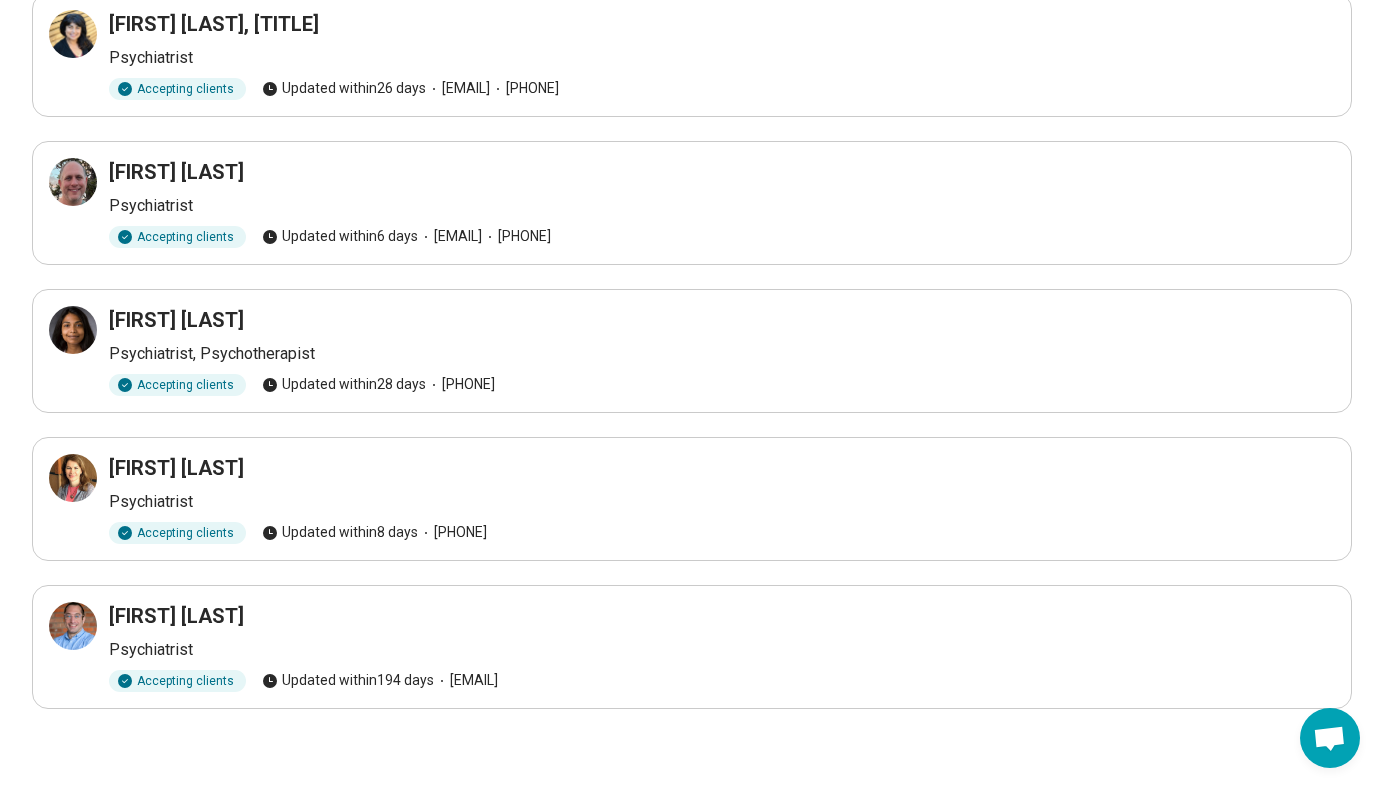 click on "Daniel Pogash" at bounding box center (176, 616) 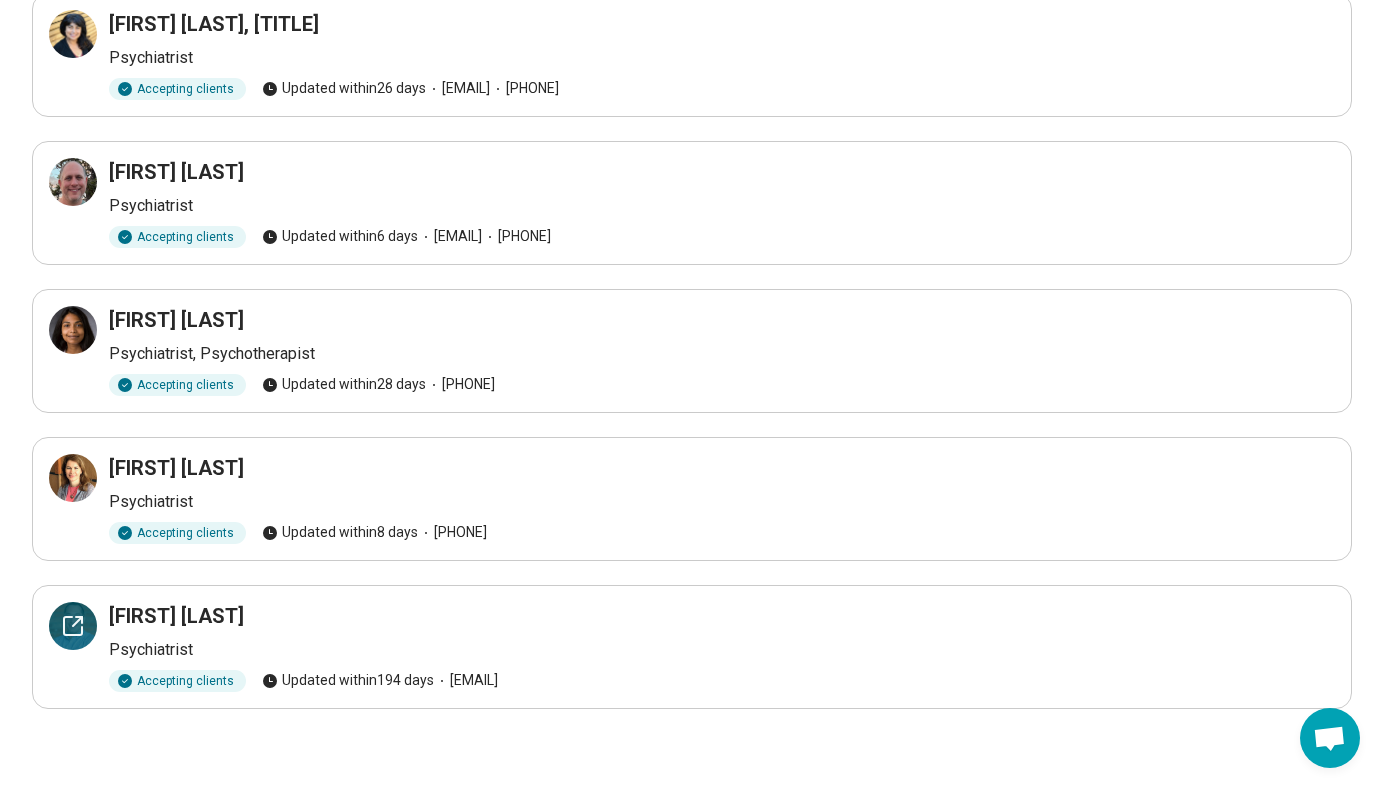 click 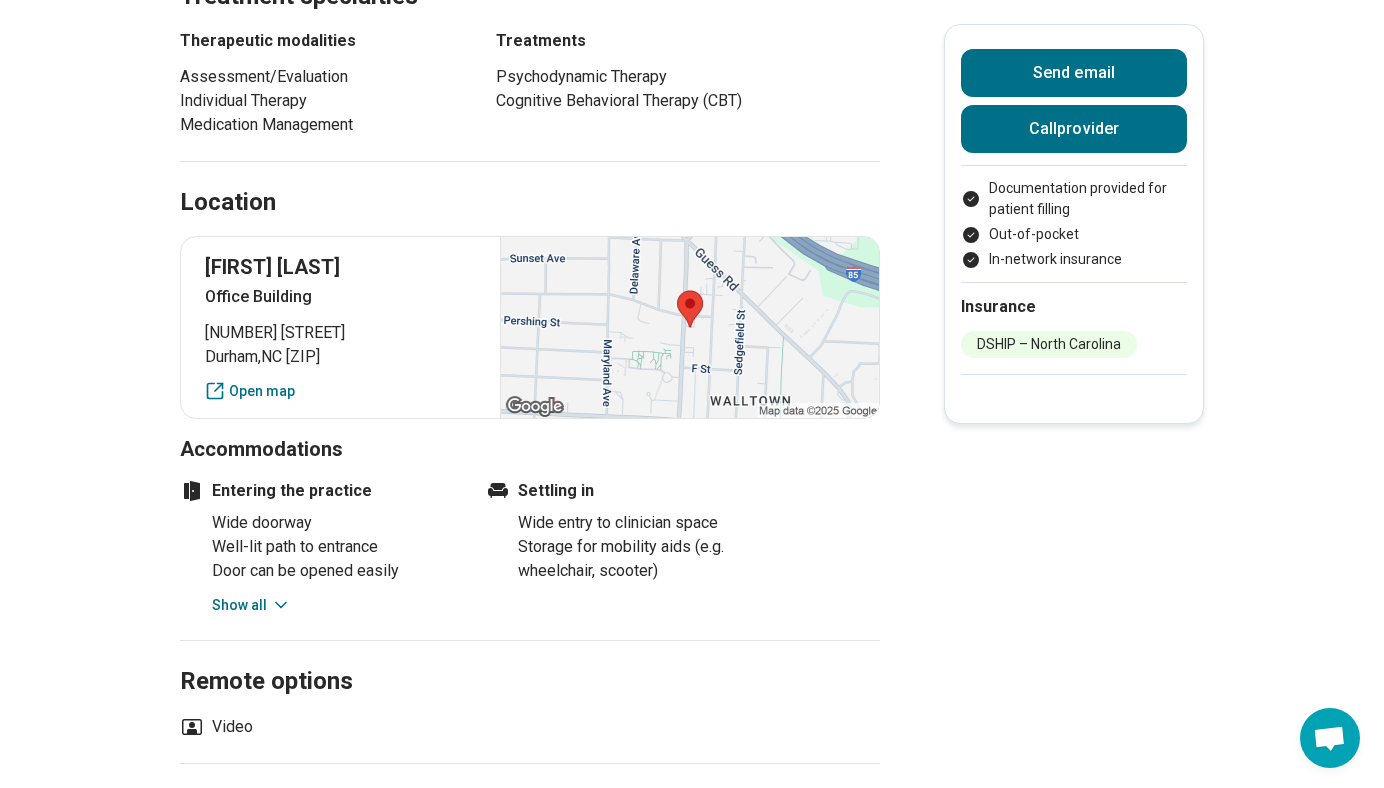scroll, scrollTop: 1293, scrollLeft: 0, axis: vertical 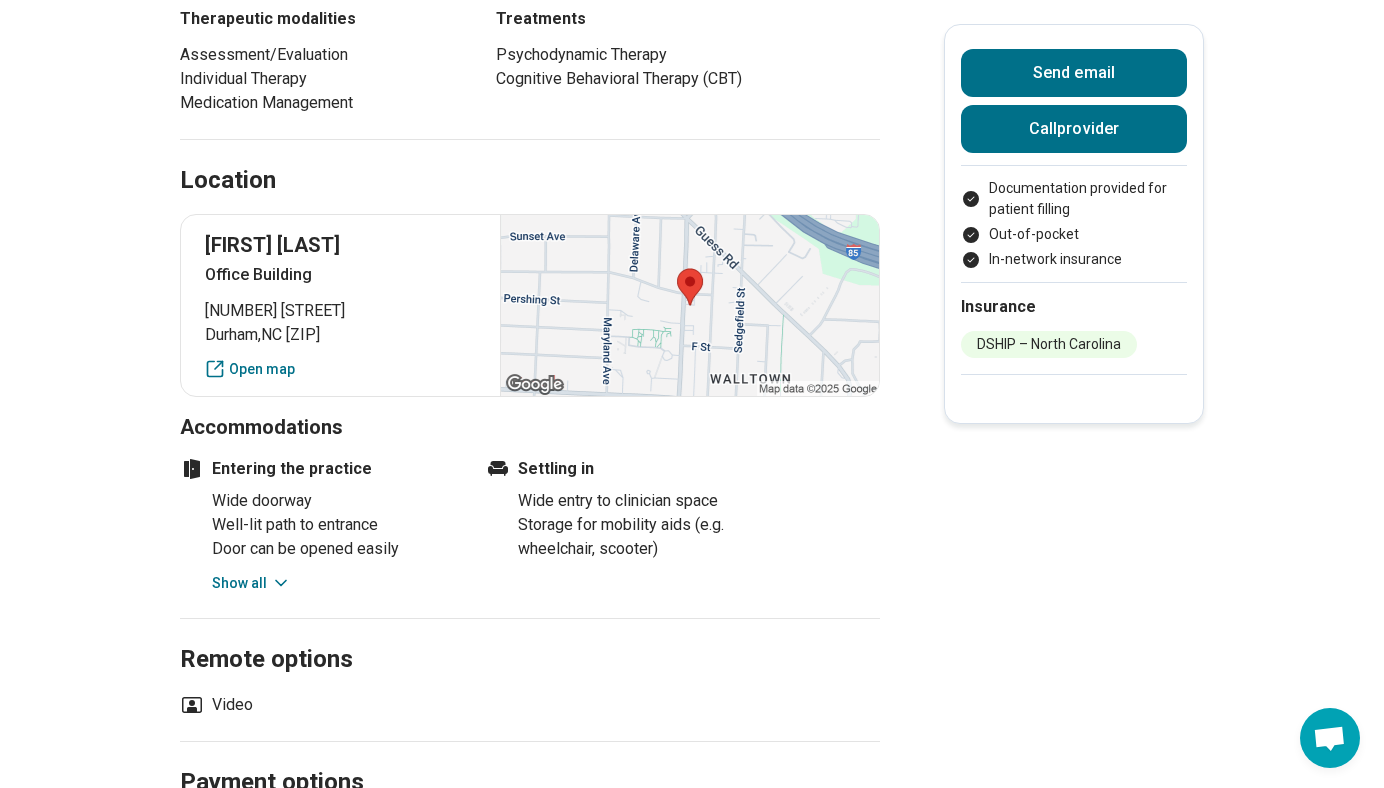 click on "Show all" at bounding box center (251, 583) 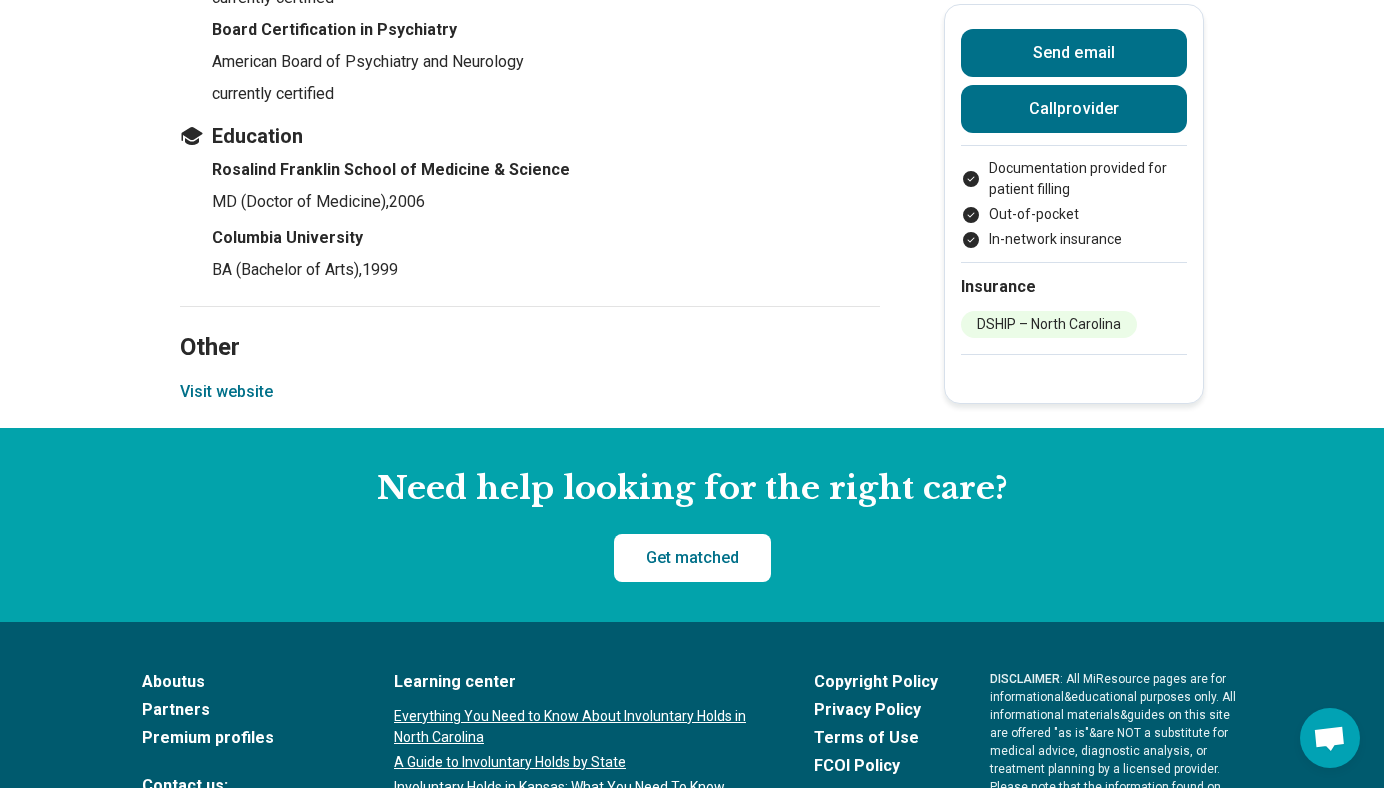 scroll, scrollTop: 2997, scrollLeft: 0, axis: vertical 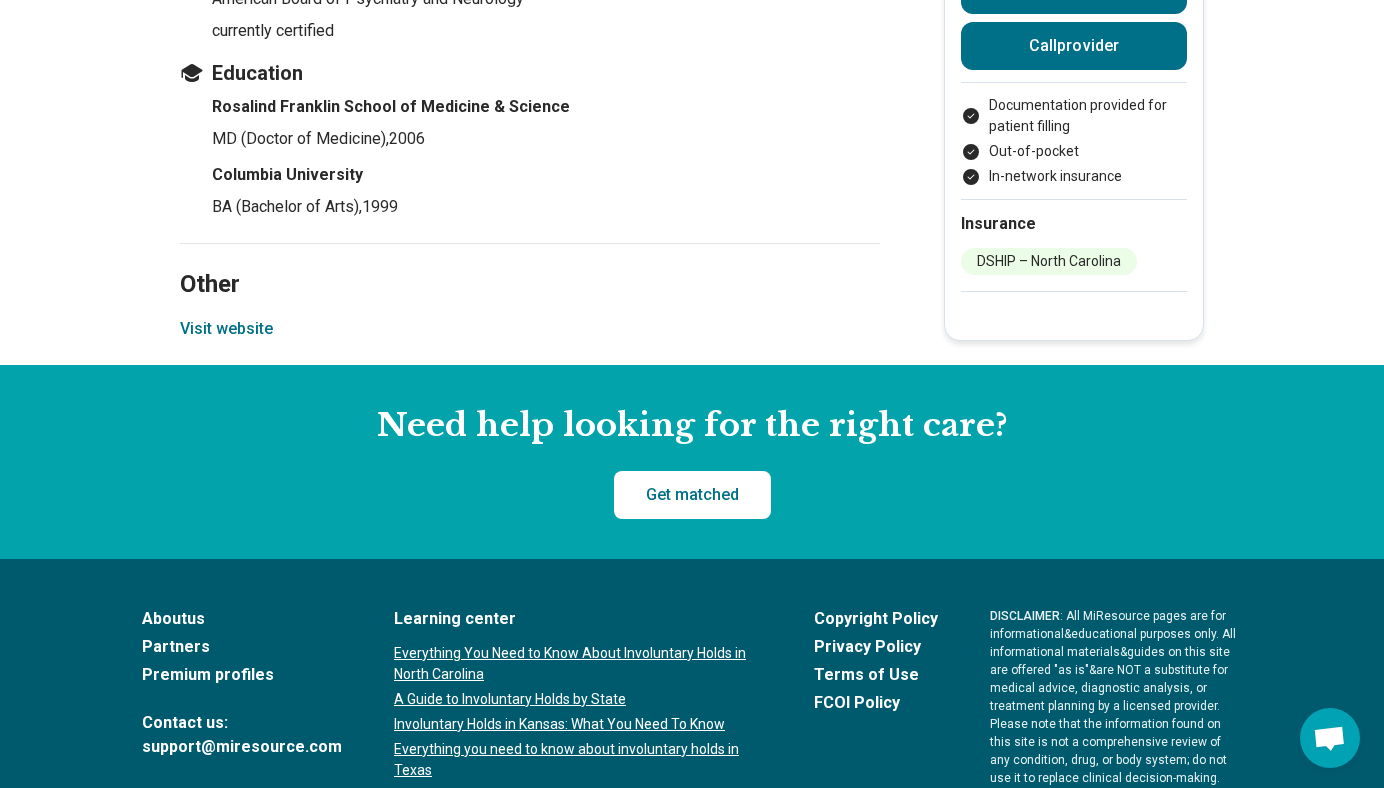 click on "Visit website" at bounding box center (226, 329) 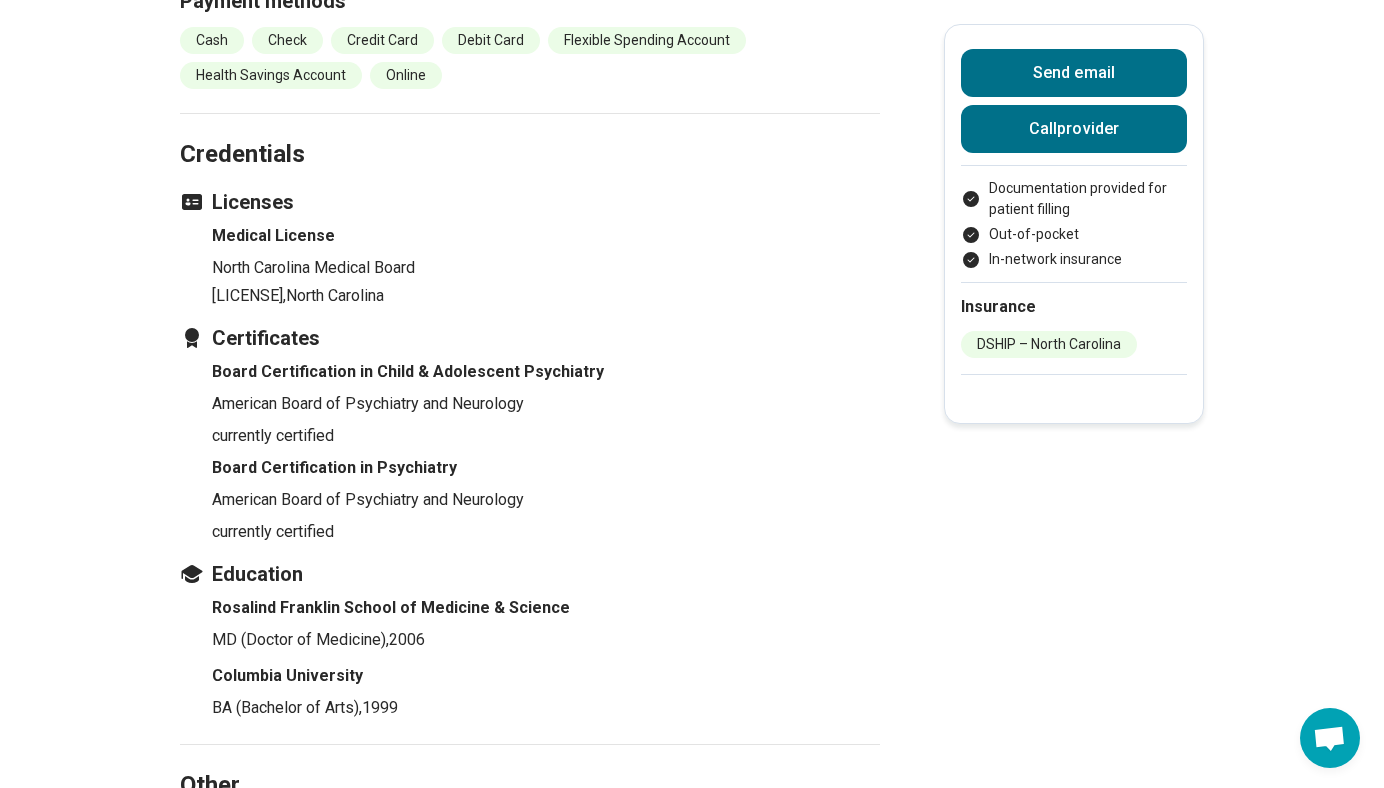 scroll, scrollTop: 2397, scrollLeft: 0, axis: vertical 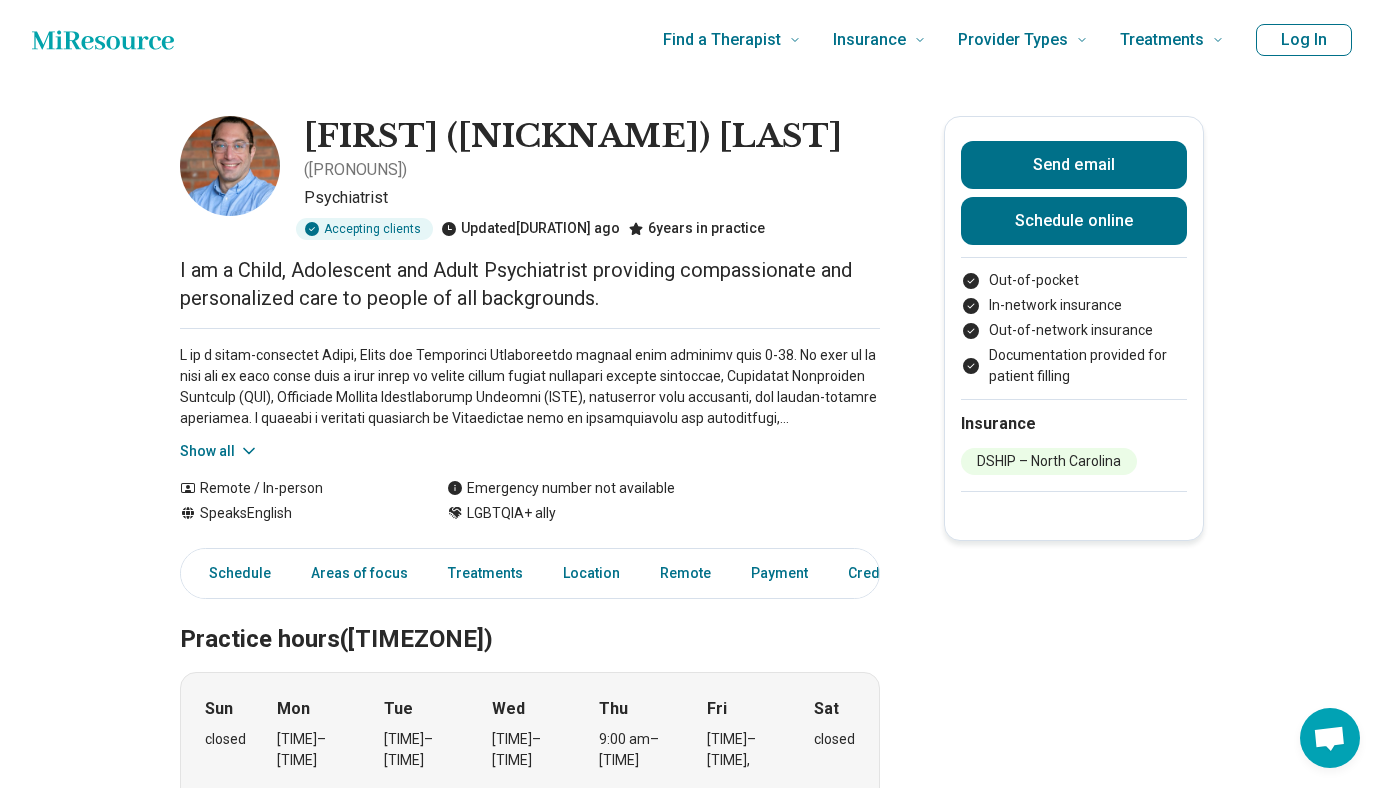click on "Show all" at bounding box center [219, 451] 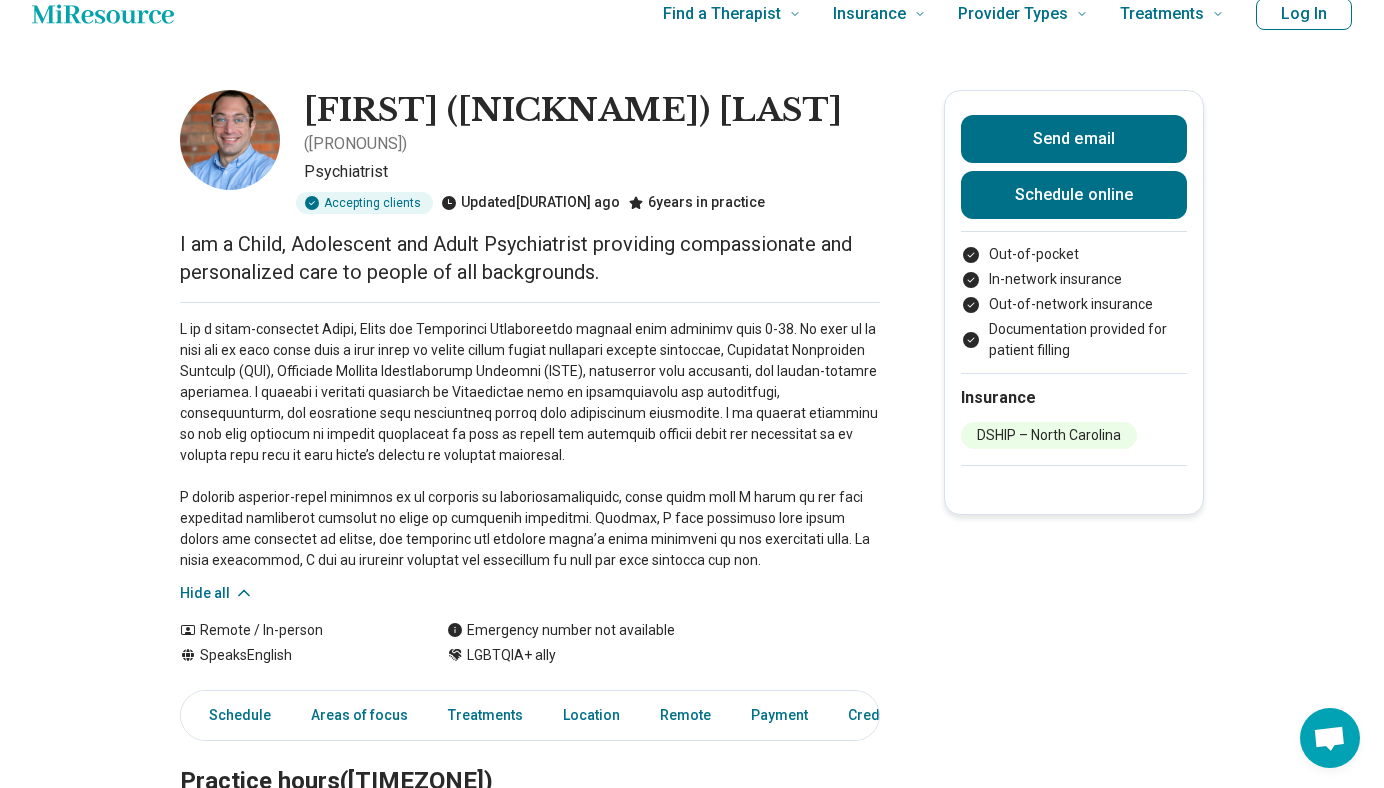 scroll, scrollTop: 33, scrollLeft: 0, axis: vertical 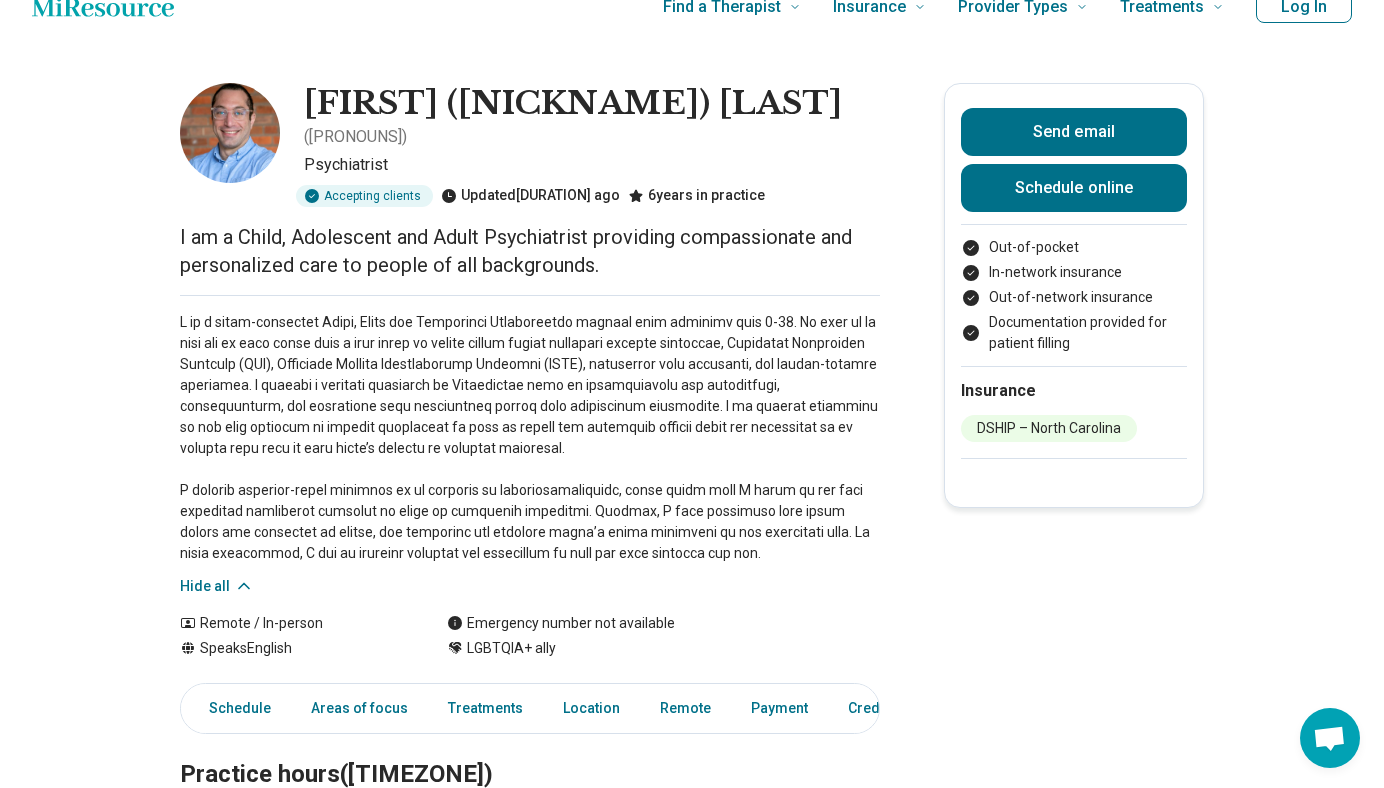 type 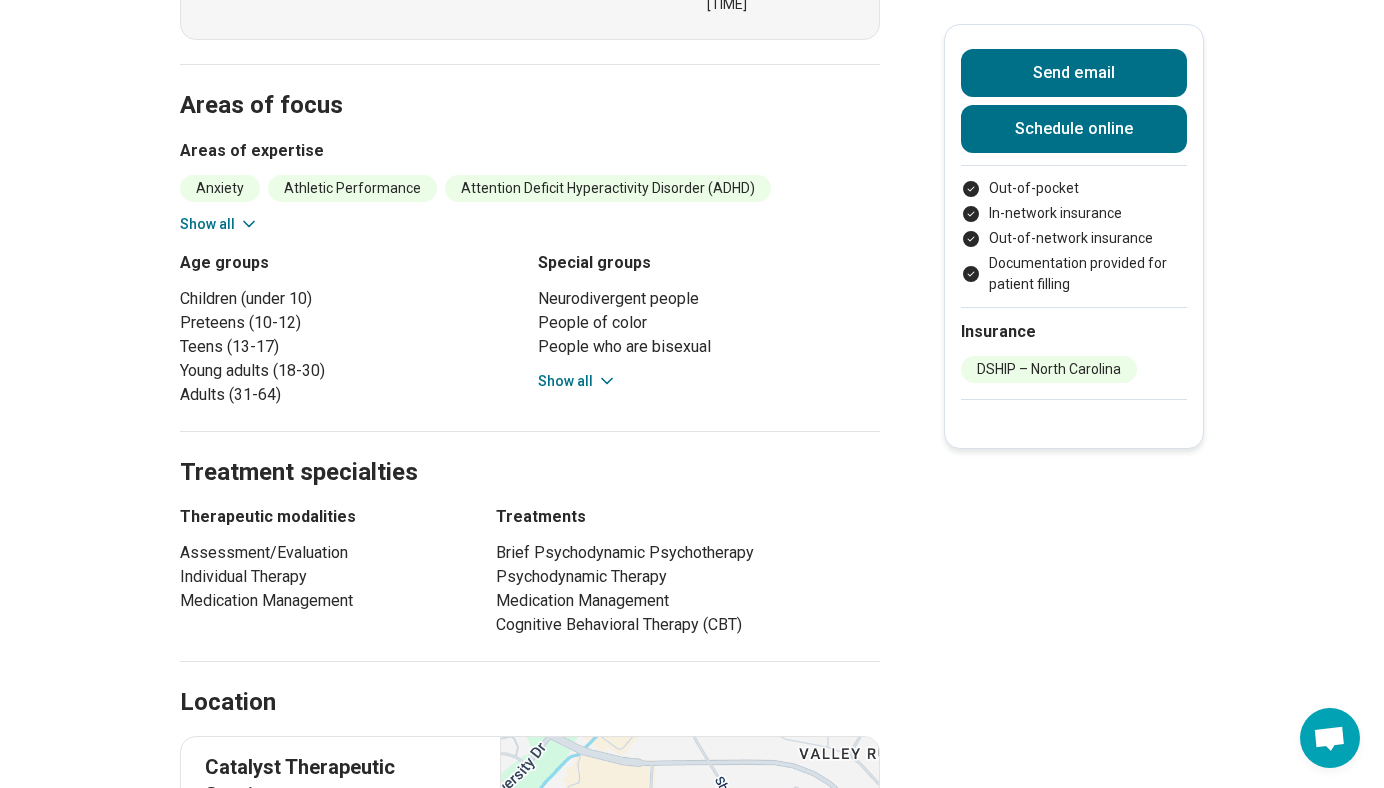 scroll, scrollTop: 987, scrollLeft: 0, axis: vertical 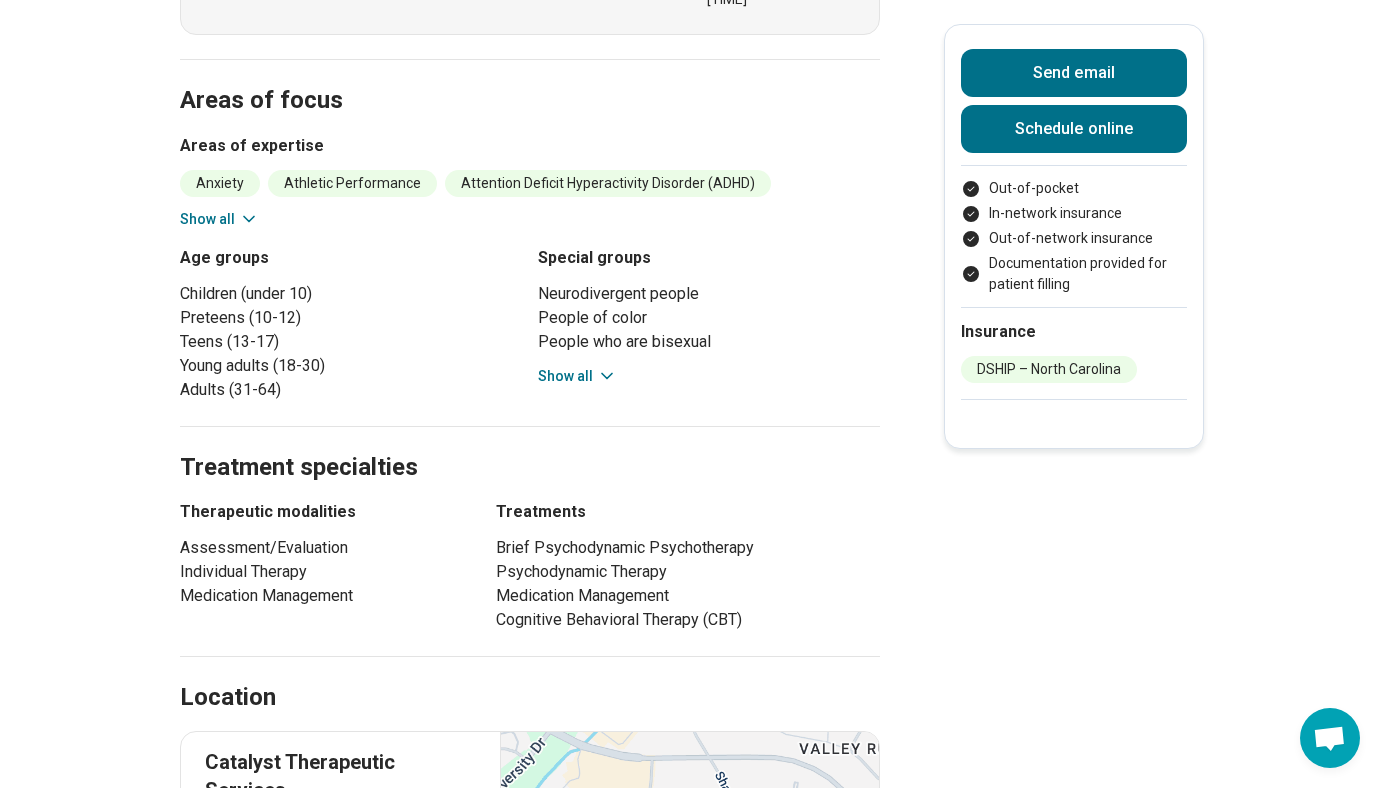 click on "Show all" at bounding box center (577, 376) 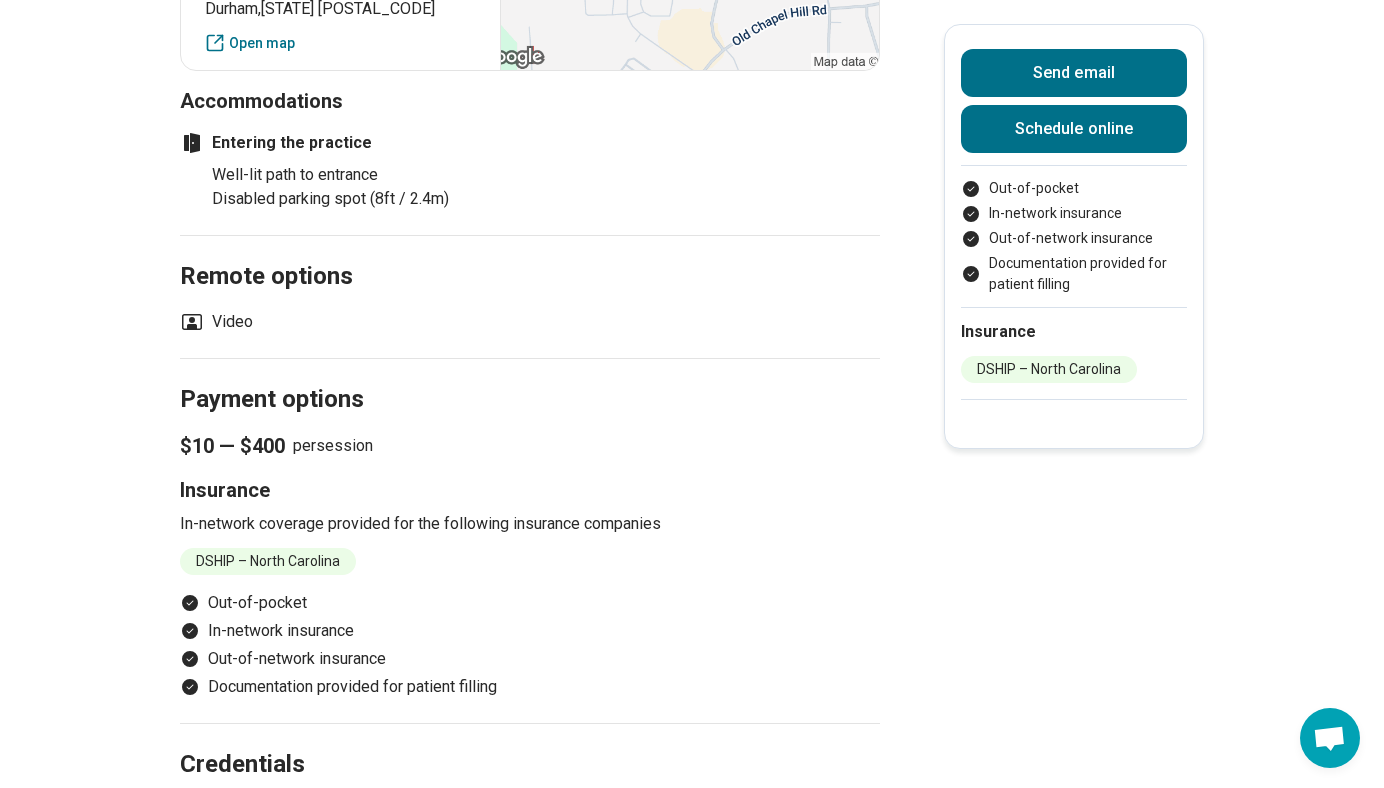 scroll, scrollTop: 1996, scrollLeft: 0, axis: vertical 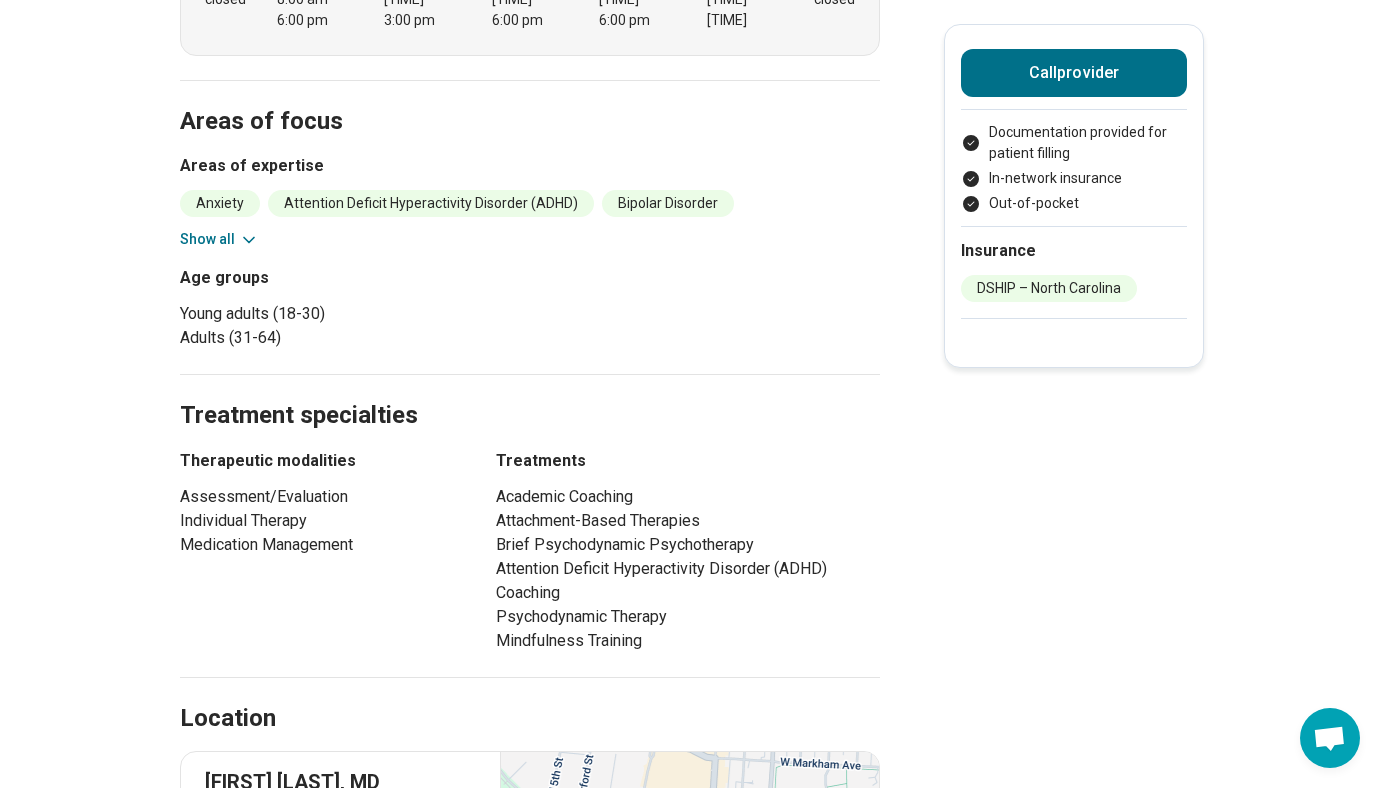 click on "Show all" at bounding box center [219, 239] 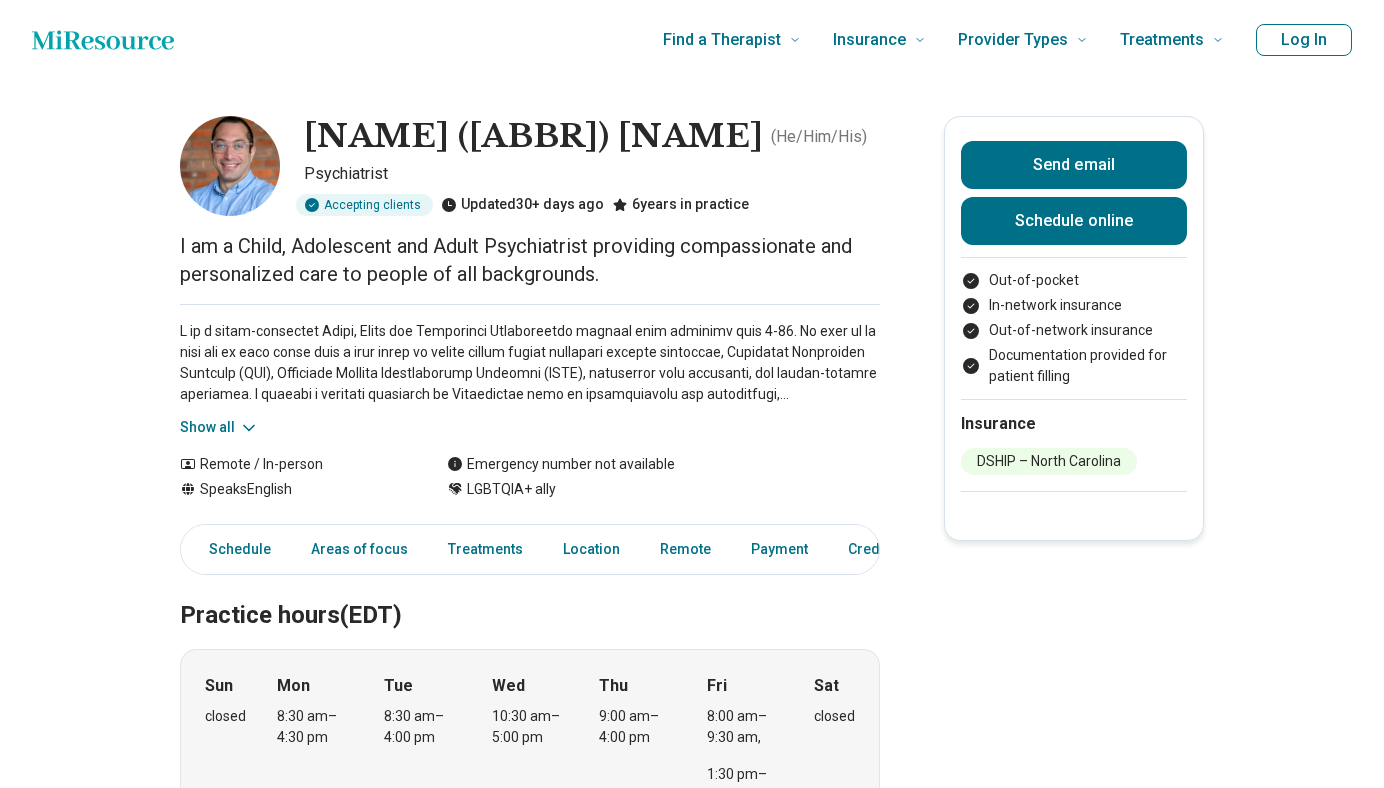 scroll, scrollTop: 0, scrollLeft: 0, axis: both 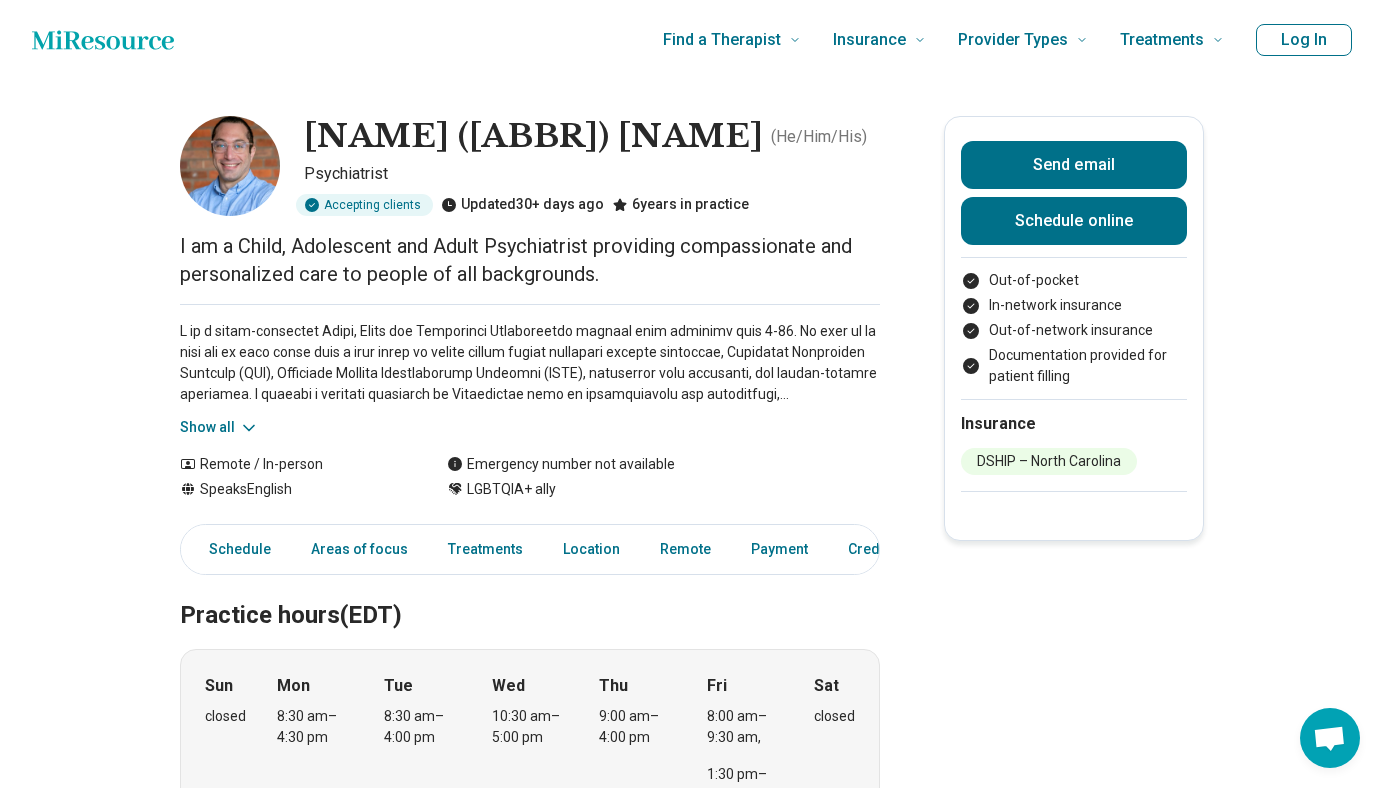 click 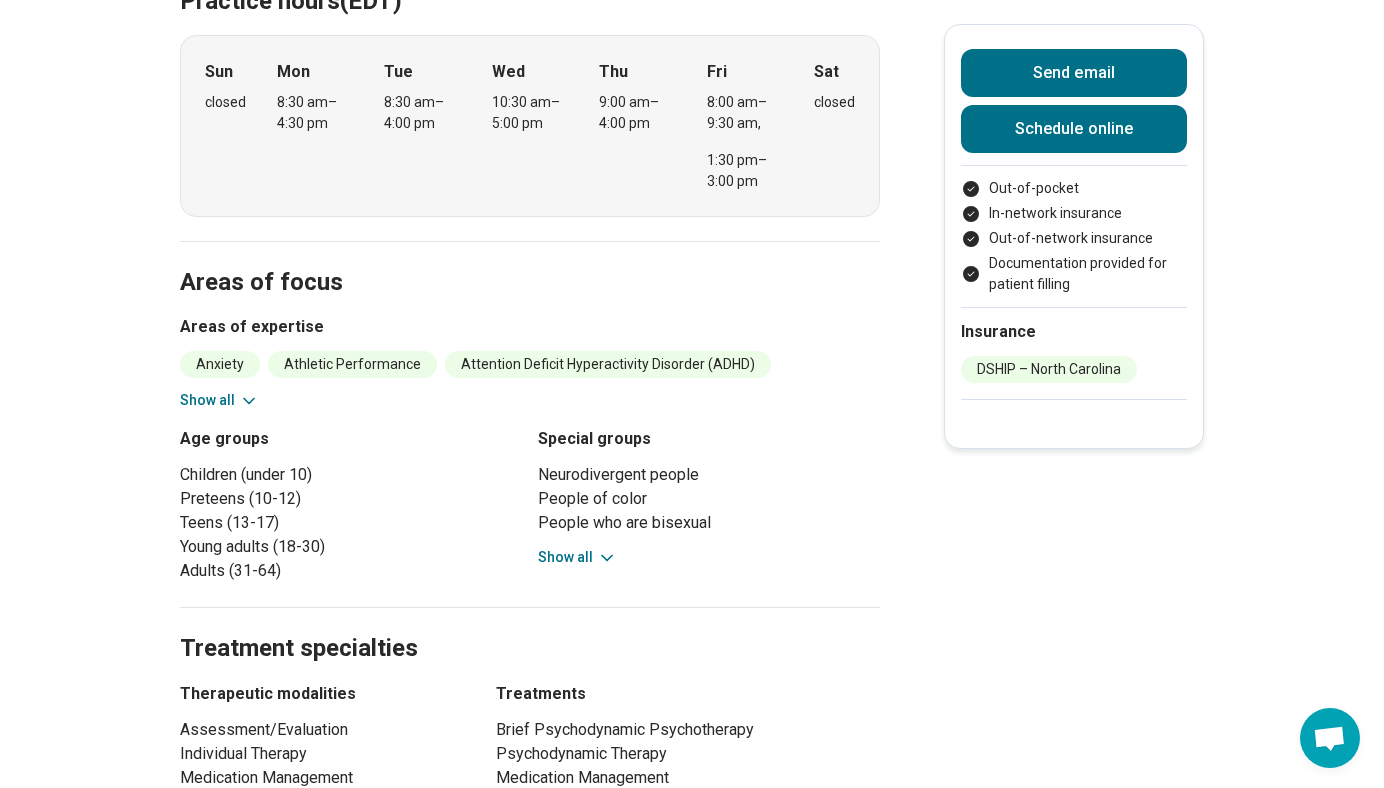 click on "Show all" at bounding box center (219, 400) 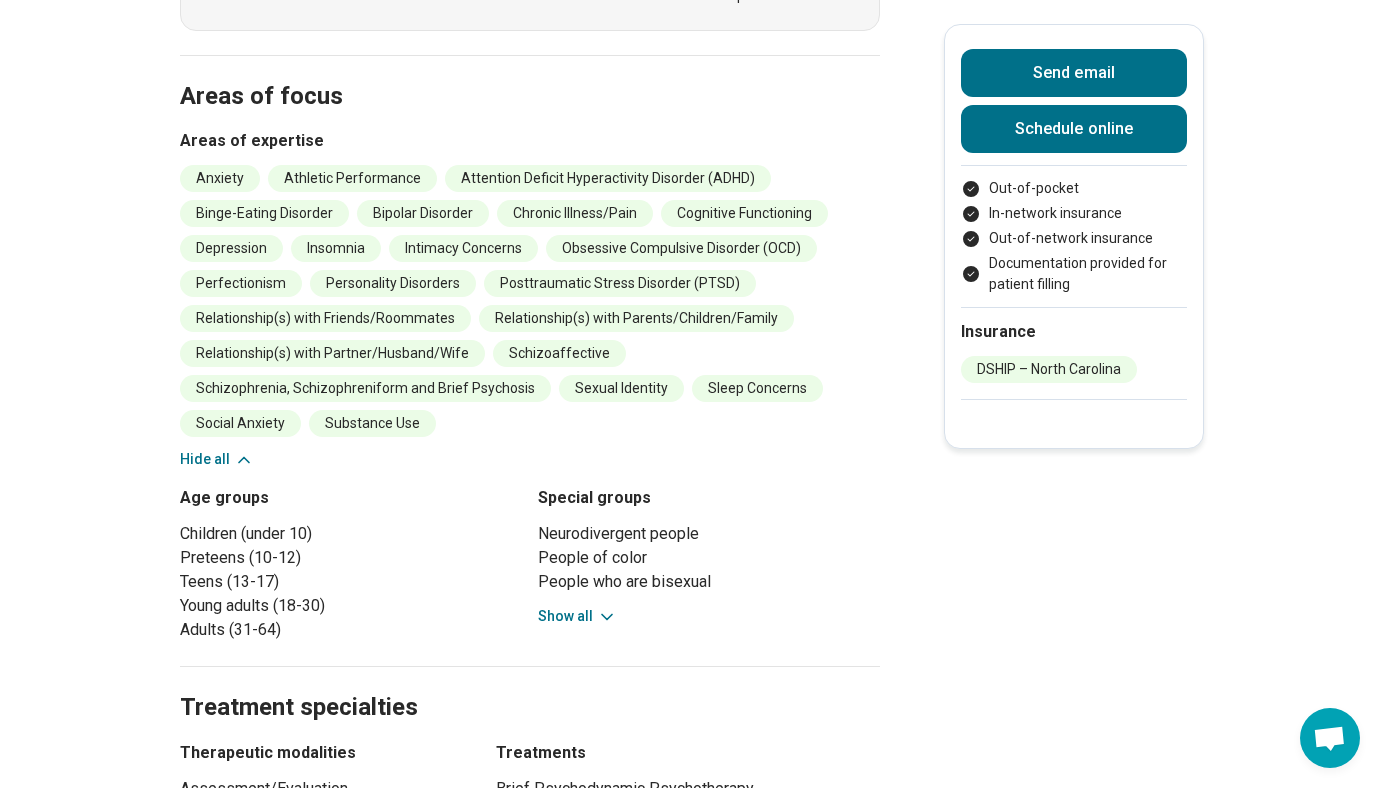 scroll, scrollTop: 969, scrollLeft: 0, axis: vertical 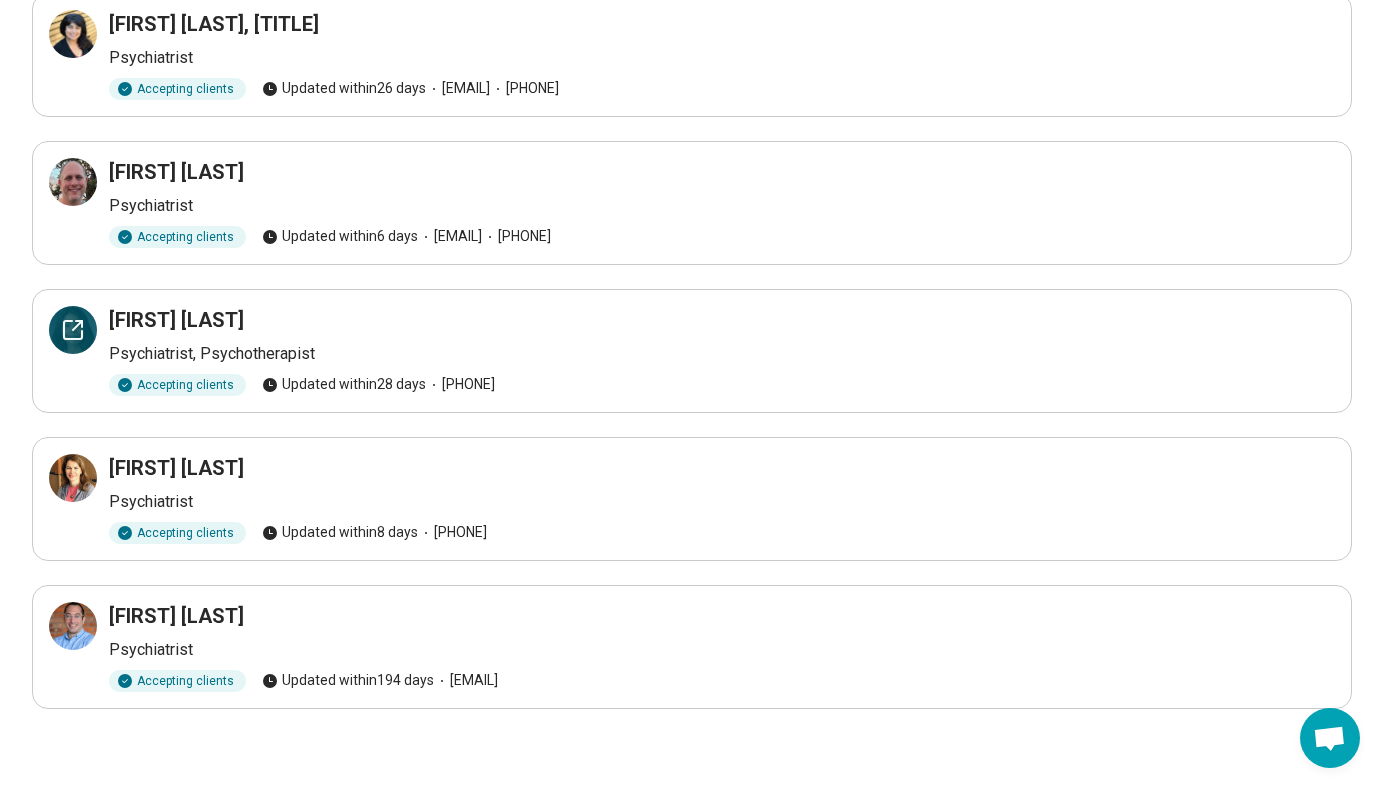 click 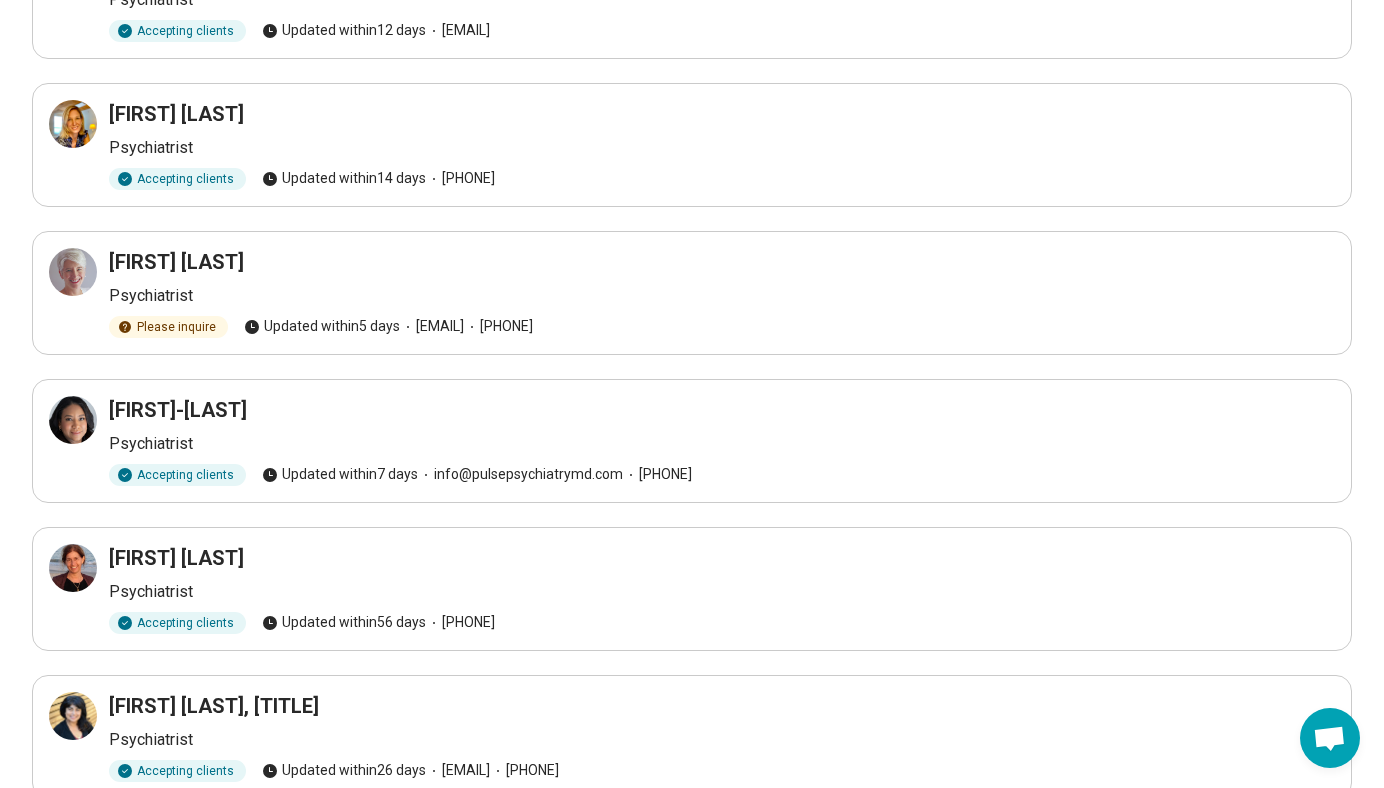 scroll, scrollTop: 225, scrollLeft: 0, axis: vertical 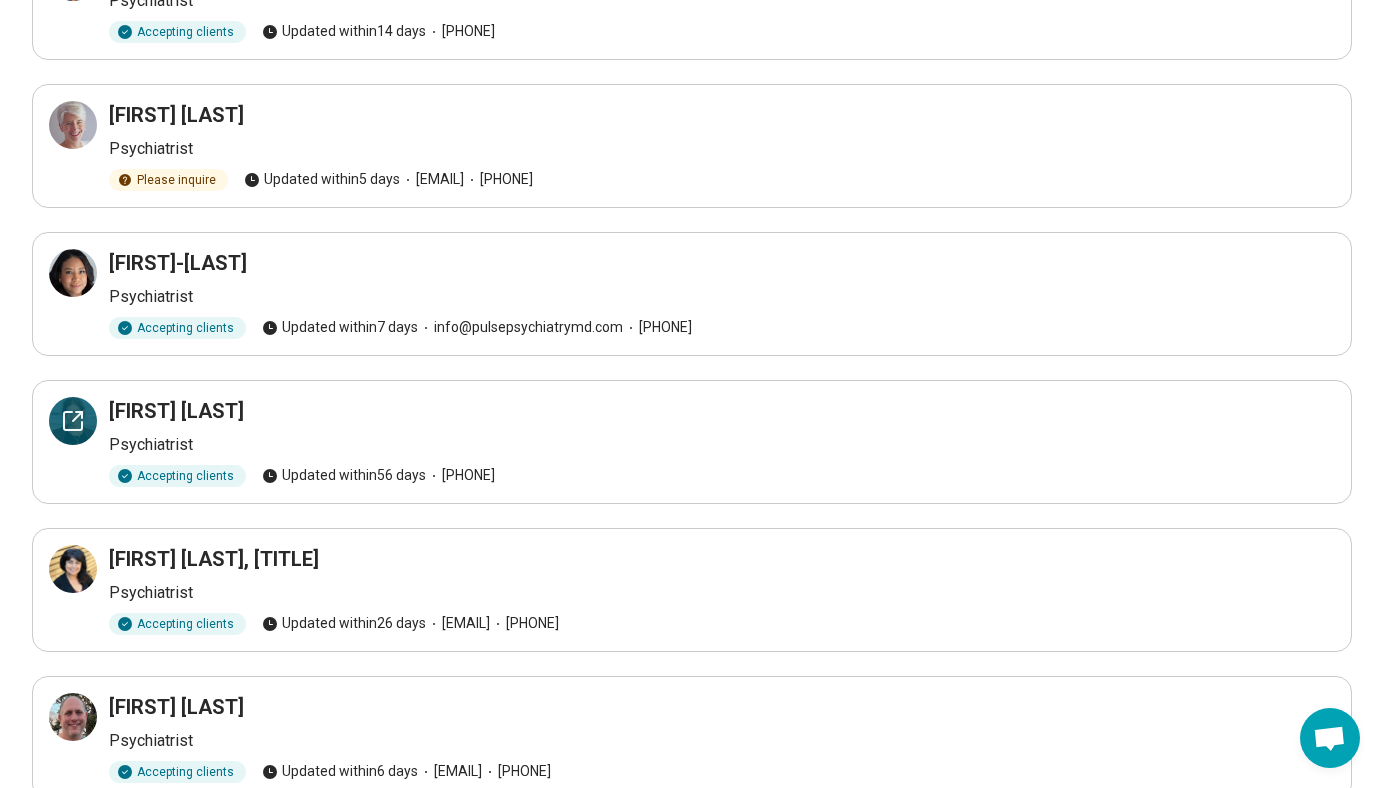 click 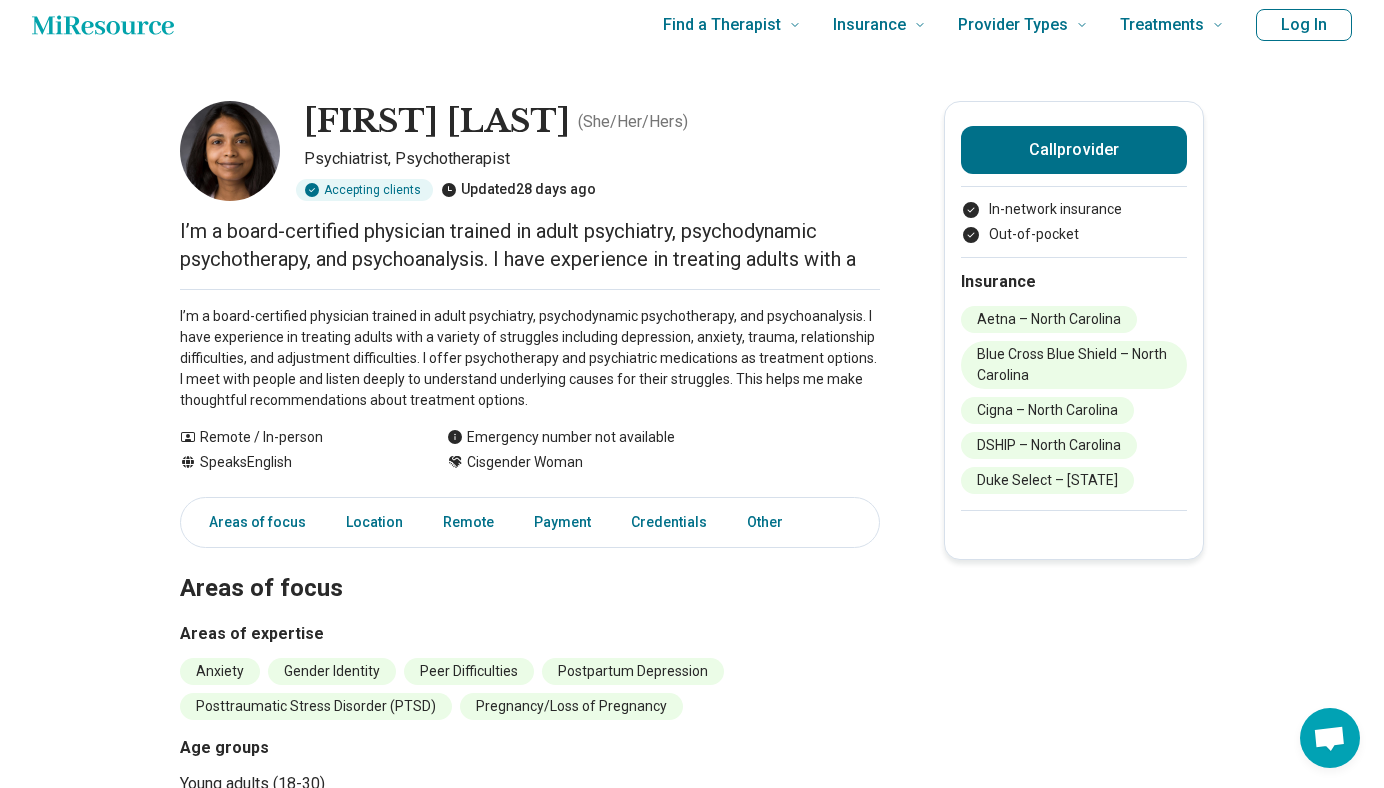 scroll, scrollTop: 16, scrollLeft: 0, axis: vertical 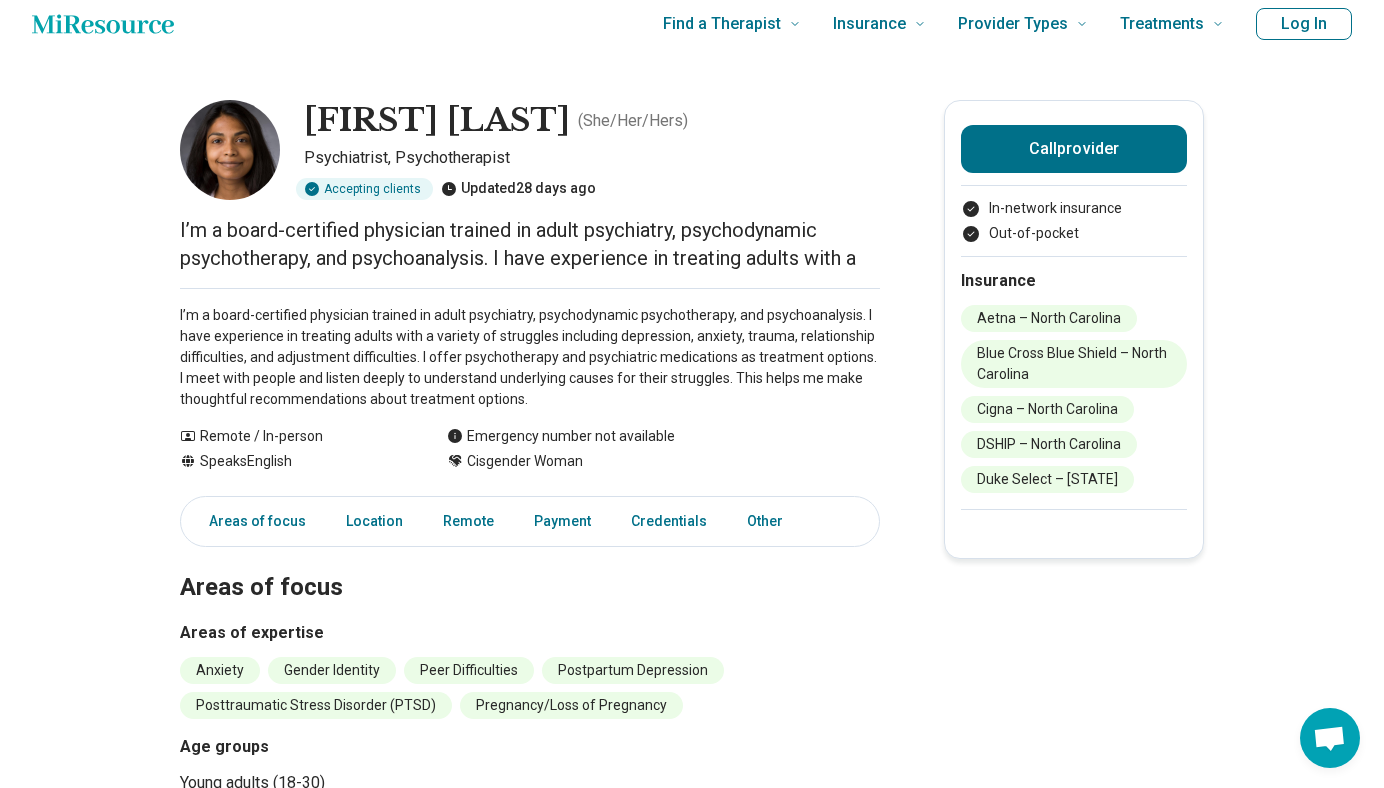 click on "Dhipthi Brundage ( She/Her/Hers ) Psychiatrist, Psychotherapist Accepting clients Updated  28 days ago I’m a board-certified physician trained in adult psychiatry, psychodynamic psychotherapy, and psychoanalysis.  I have experience in treating adults with a I’m a board-certified physician trained in adult psychiatry, psychodynamic psychotherapy, and psychoanalysis.  I have experience in treating adults with a variety of struggles including depression, anxiety, trauma, relationship difficulties, and adjustment difficulties.  I offer psychotherapy and psychiatric medications as treatment options.  I meet with people and listen deeply to understand underlying causes for their struggles. This helps me make thoughtful recommendations about treatment options. Show all Remote / In-person Speaks  English Emergency number not available Cisgender Woman Call  provider In-network insurance Out-of-pocket Insurance Aetna – North Carolina Blue Cross Blue Shield – North Carolina Cigna – North Carolina Location ," at bounding box center [692, 1140] 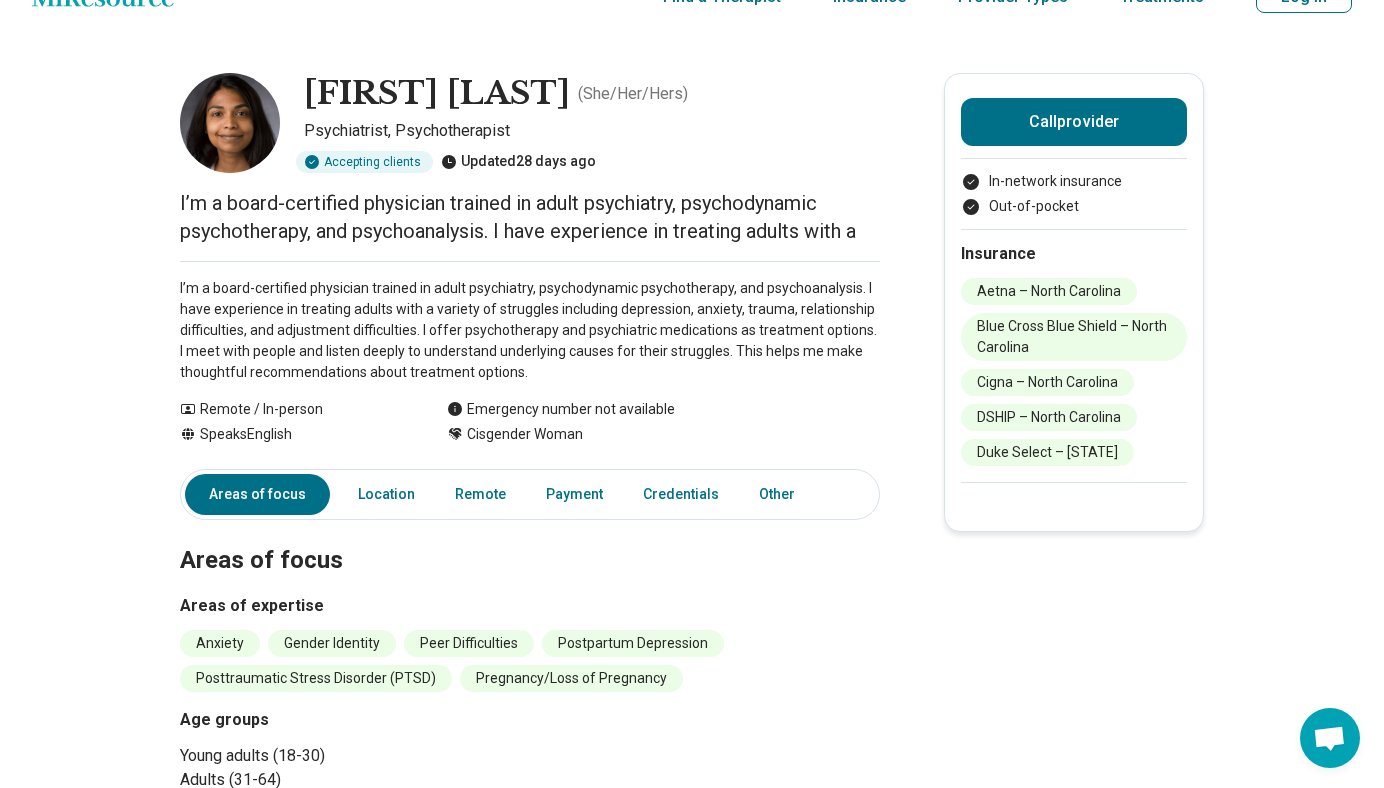 scroll, scrollTop: 46, scrollLeft: 0, axis: vertical 